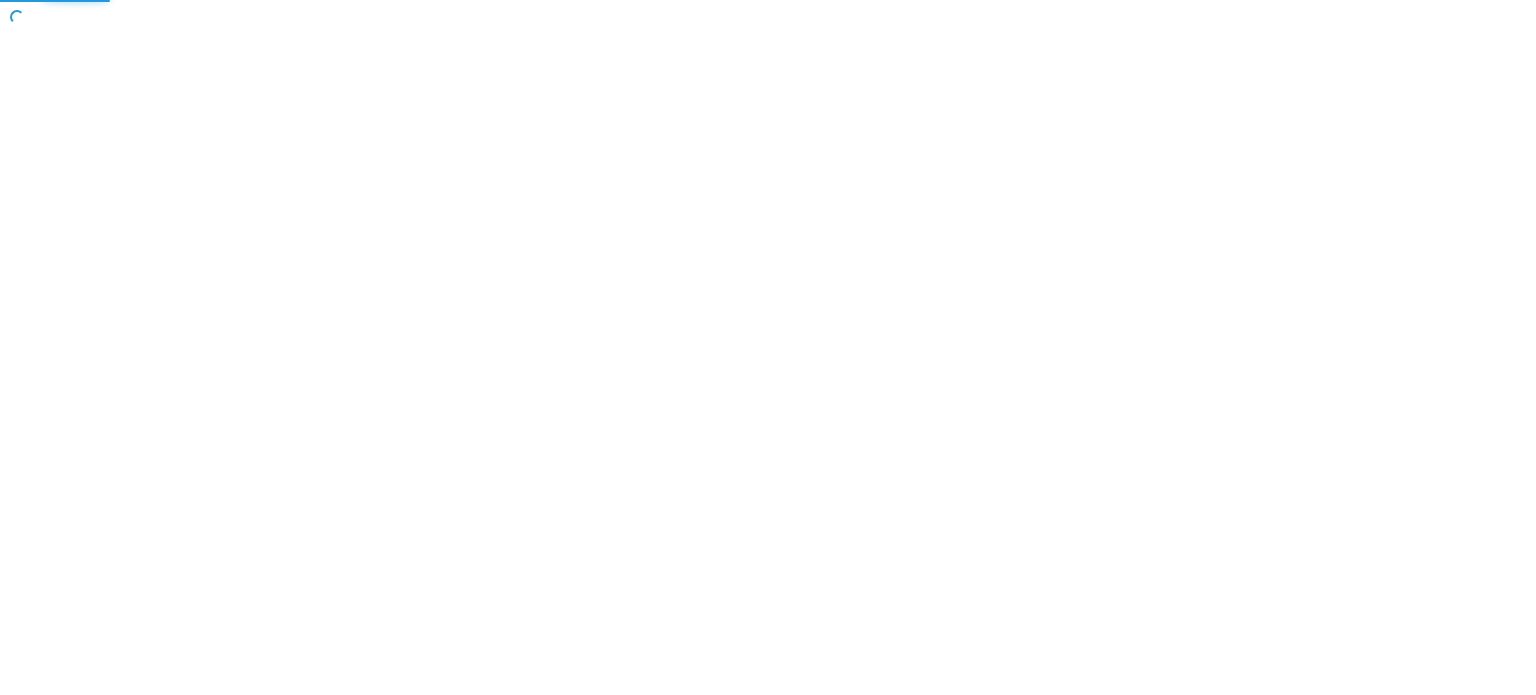 scroll, scrollTop: 0, scrollLeft: 0, axis: both 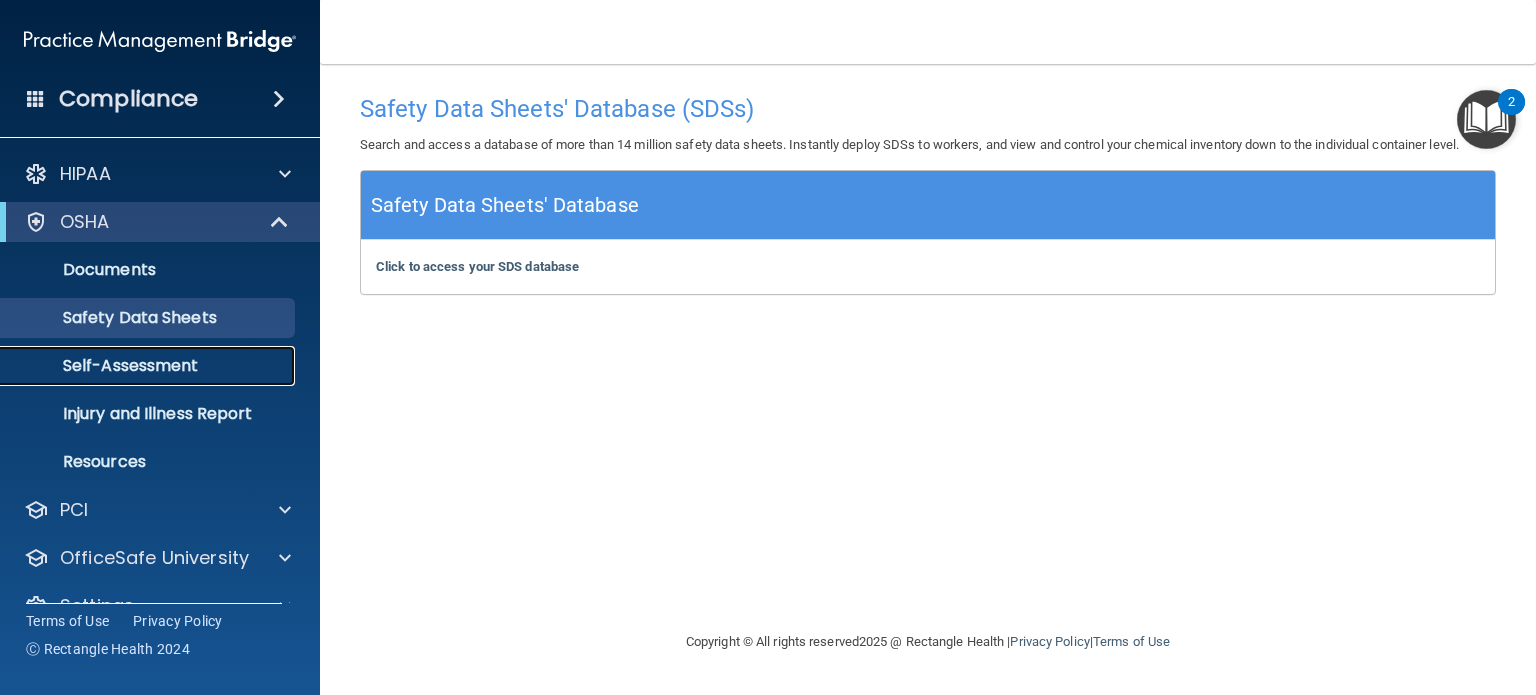 click on "Self-Assessment" at bounding box center (137, 366) 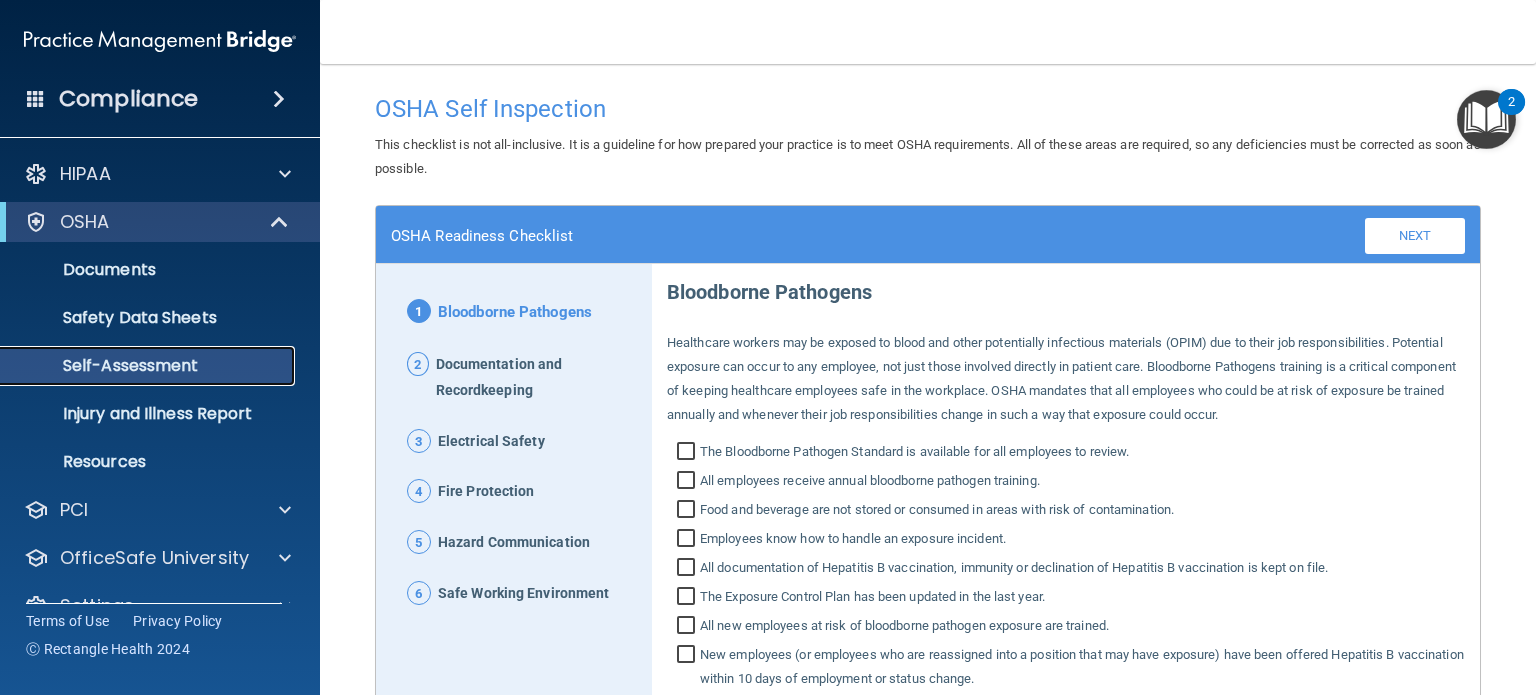 scroll, scrollTop: 38, scrollLeft: 0, axis: vertical 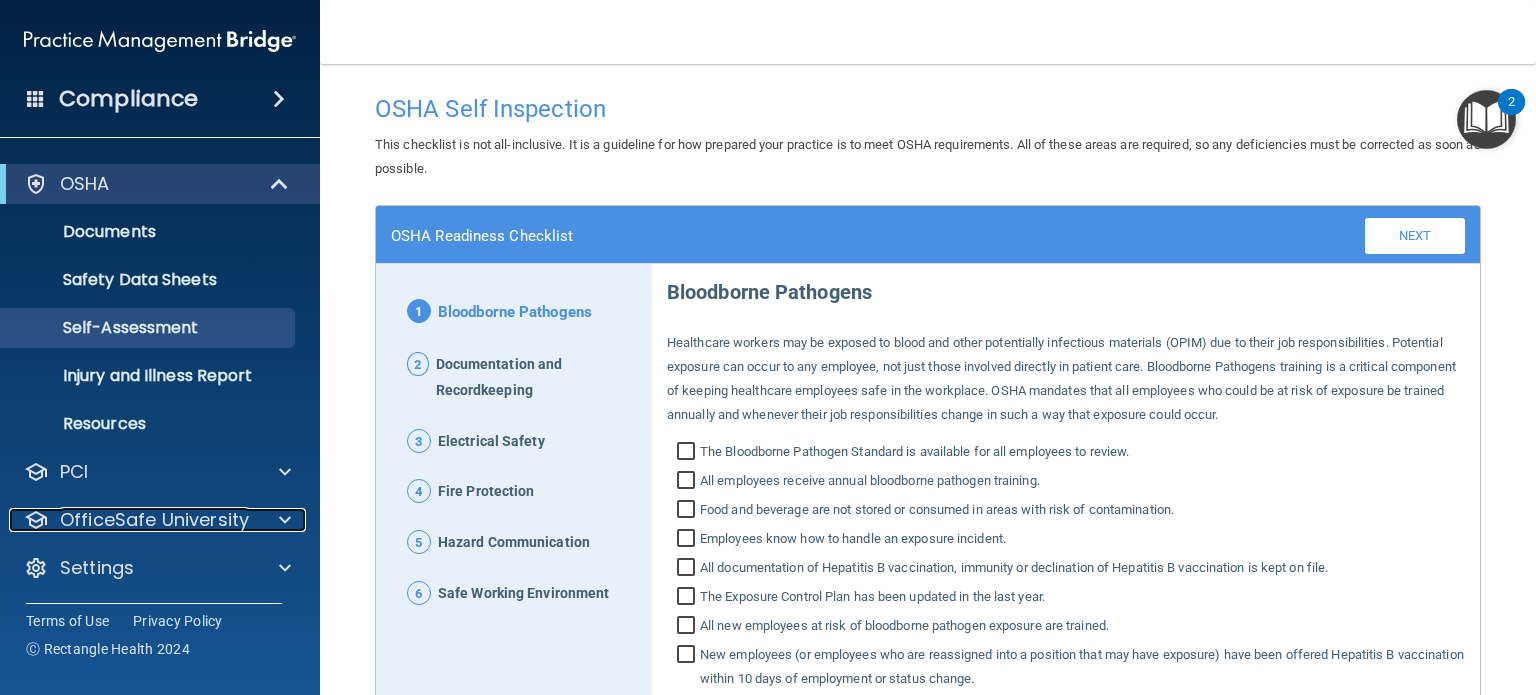 click on "OfficeSafe University" at bounding box center [154, 520] 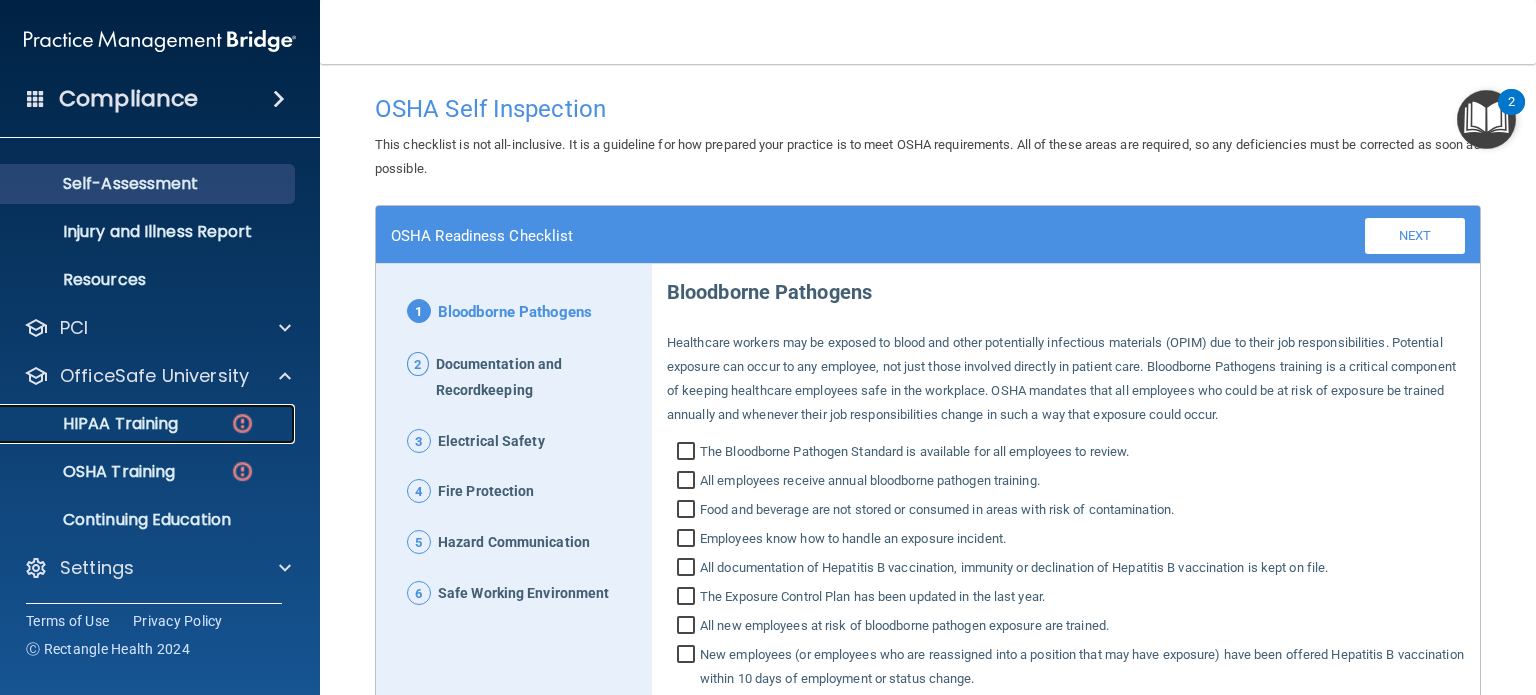 click on "HIPAA Training" at bounding box center (95, 424) 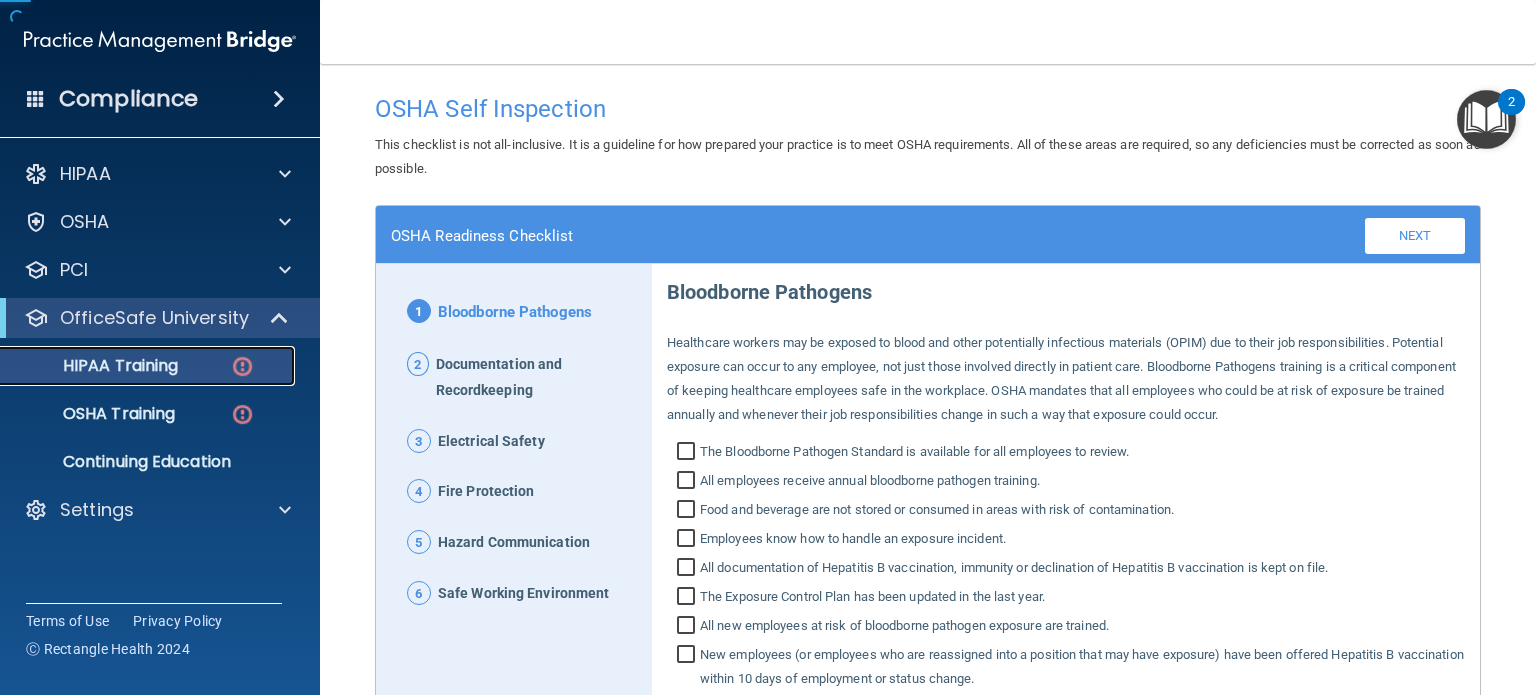scroll, scrollTop: 0, scrollLeft: 0, axis: both 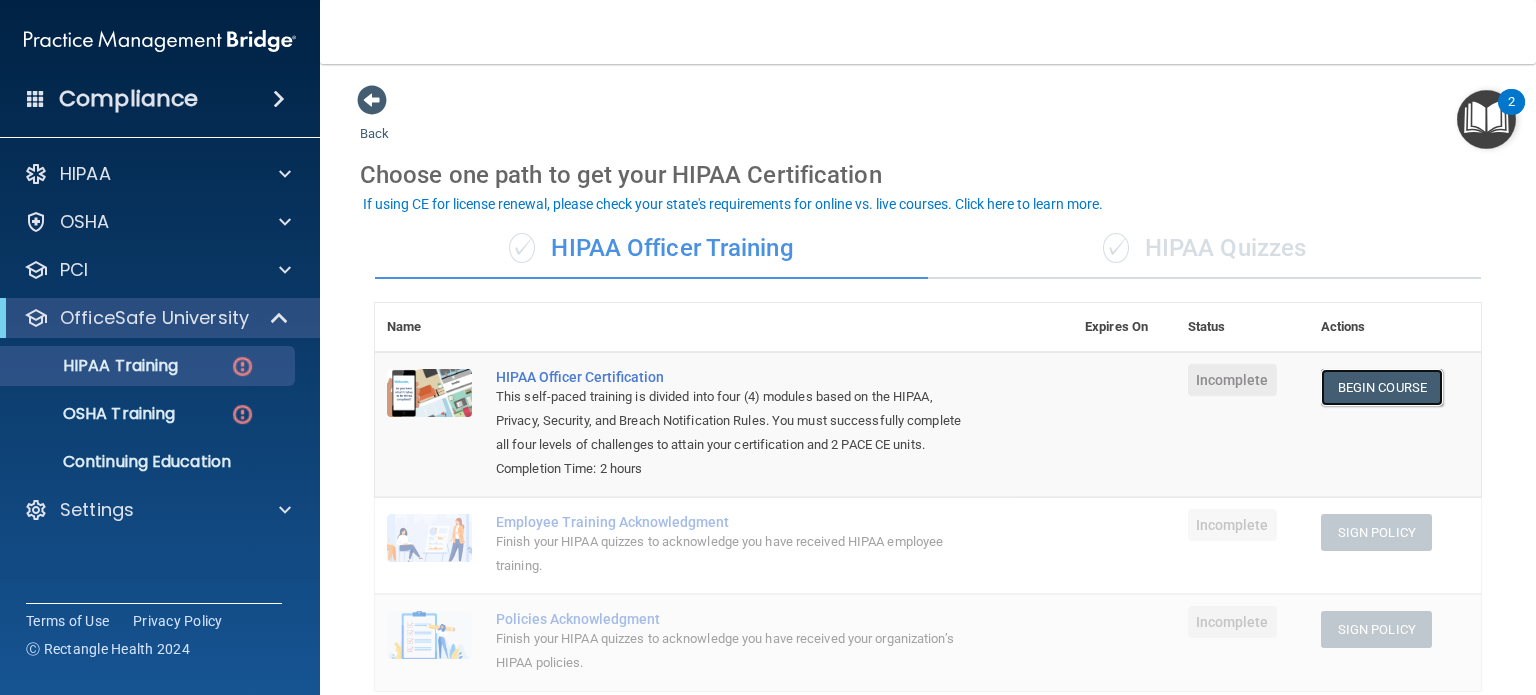 click on "Begin Course" at bounding box center [1382, 387] 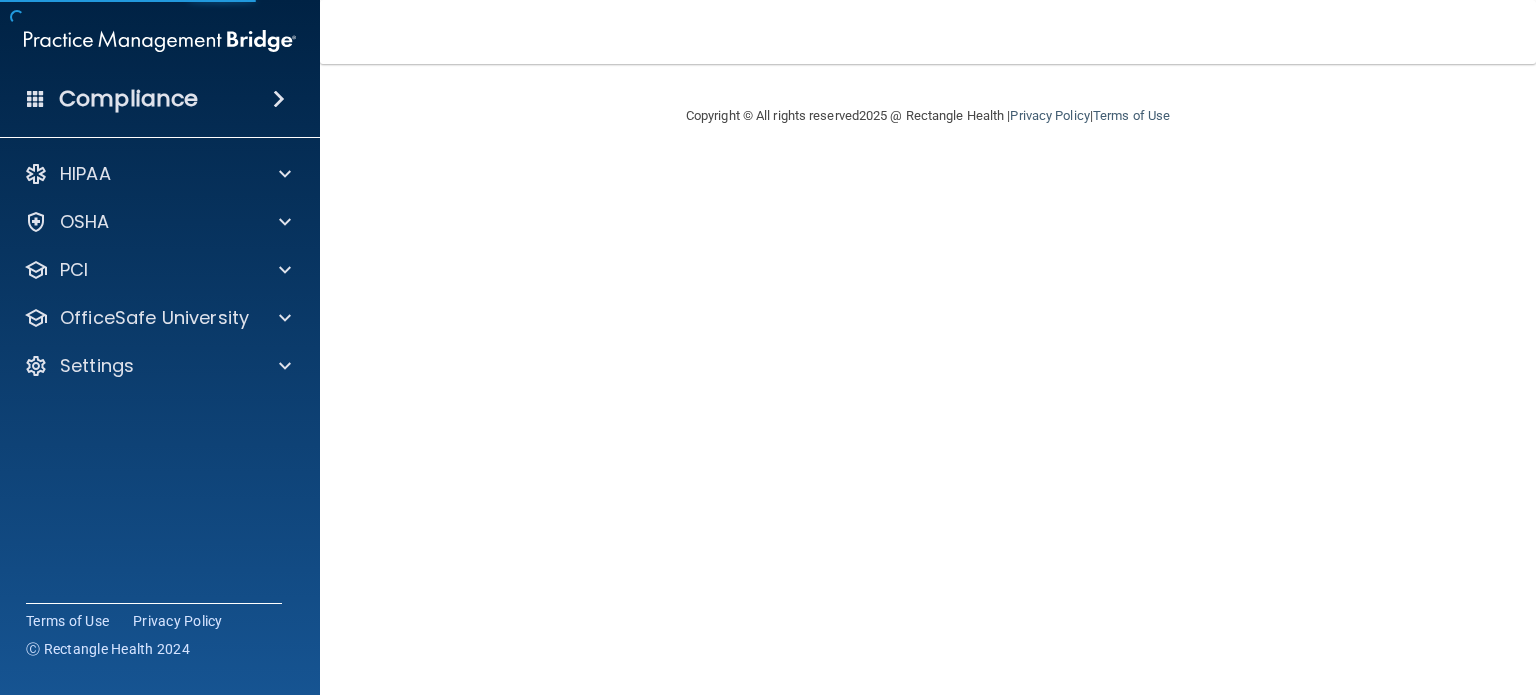 scroll, scrollTop: 0, scrollLeft: 0, axis: both 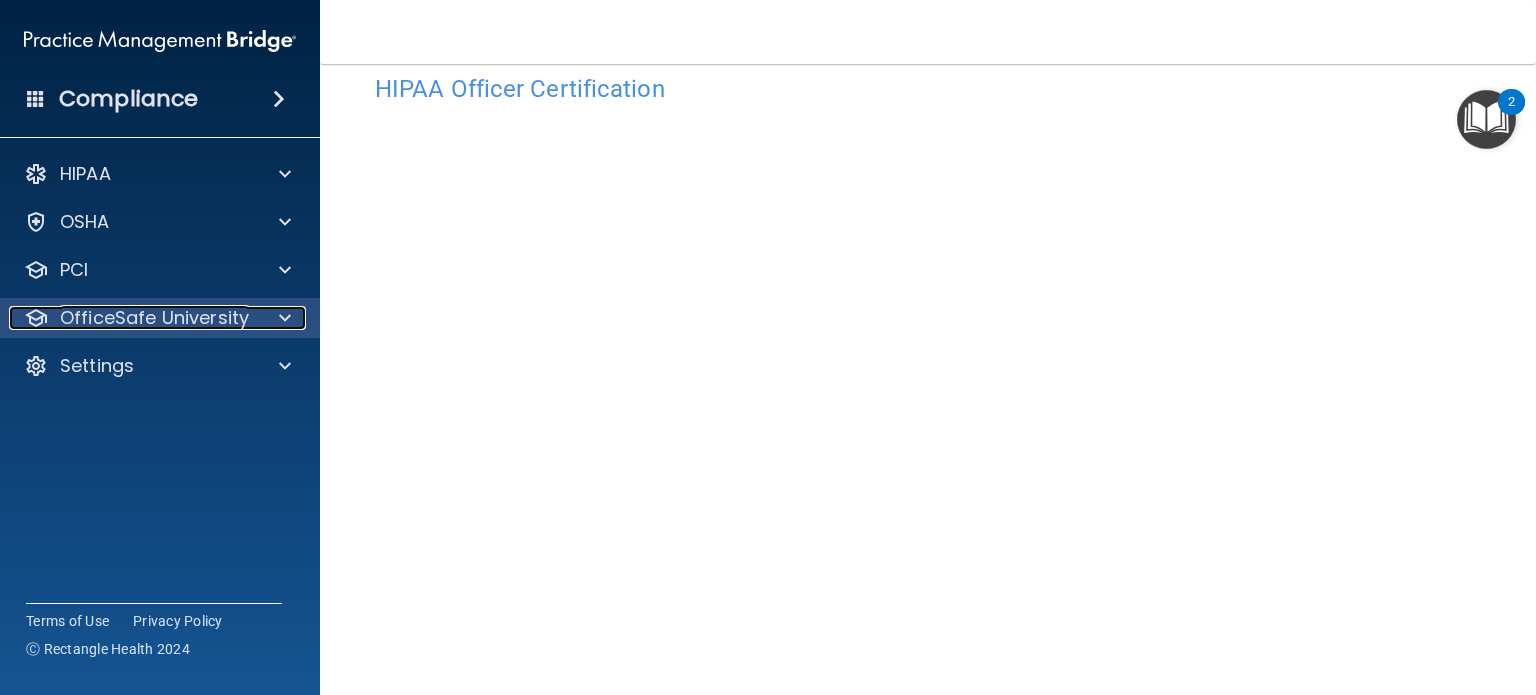 click at bounding box center [282, 318] 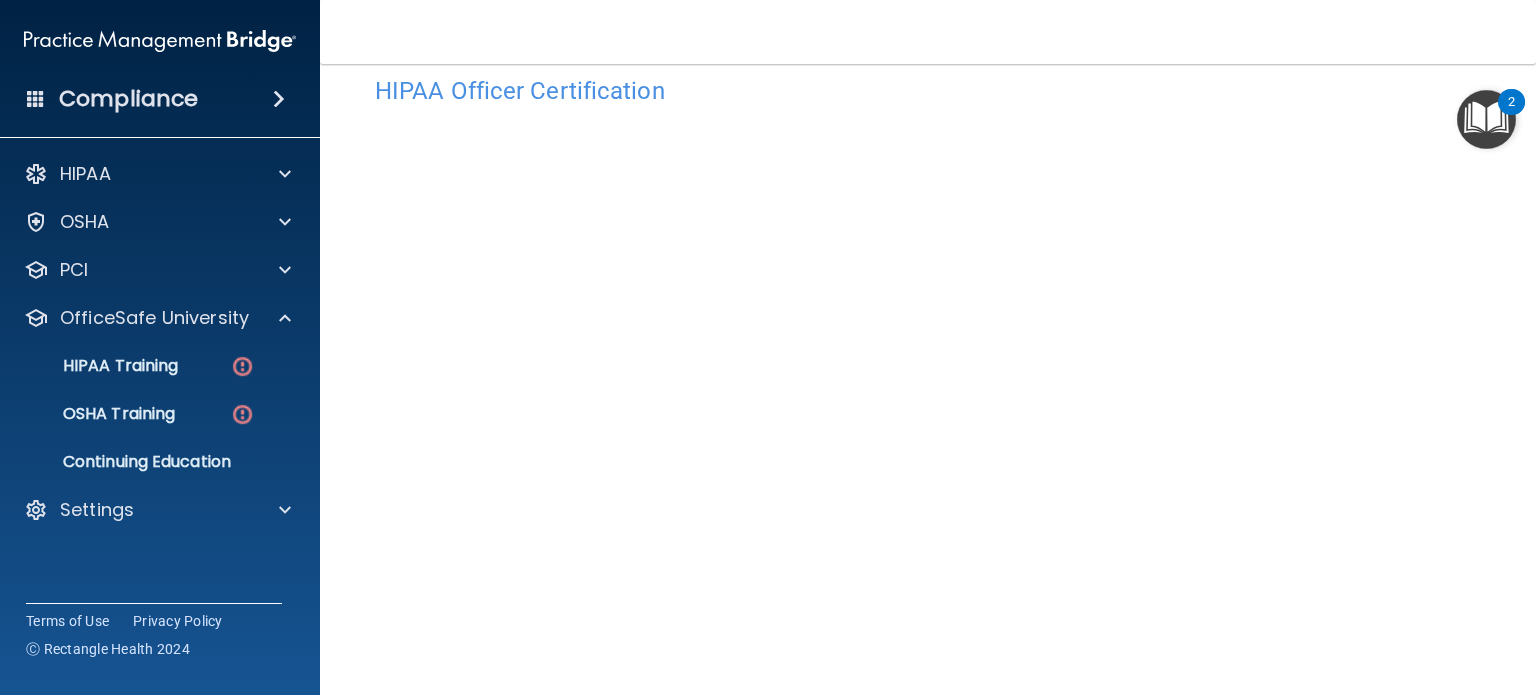 scroll, scrollTop: 44, scrollLeft: 0, axis: vertical 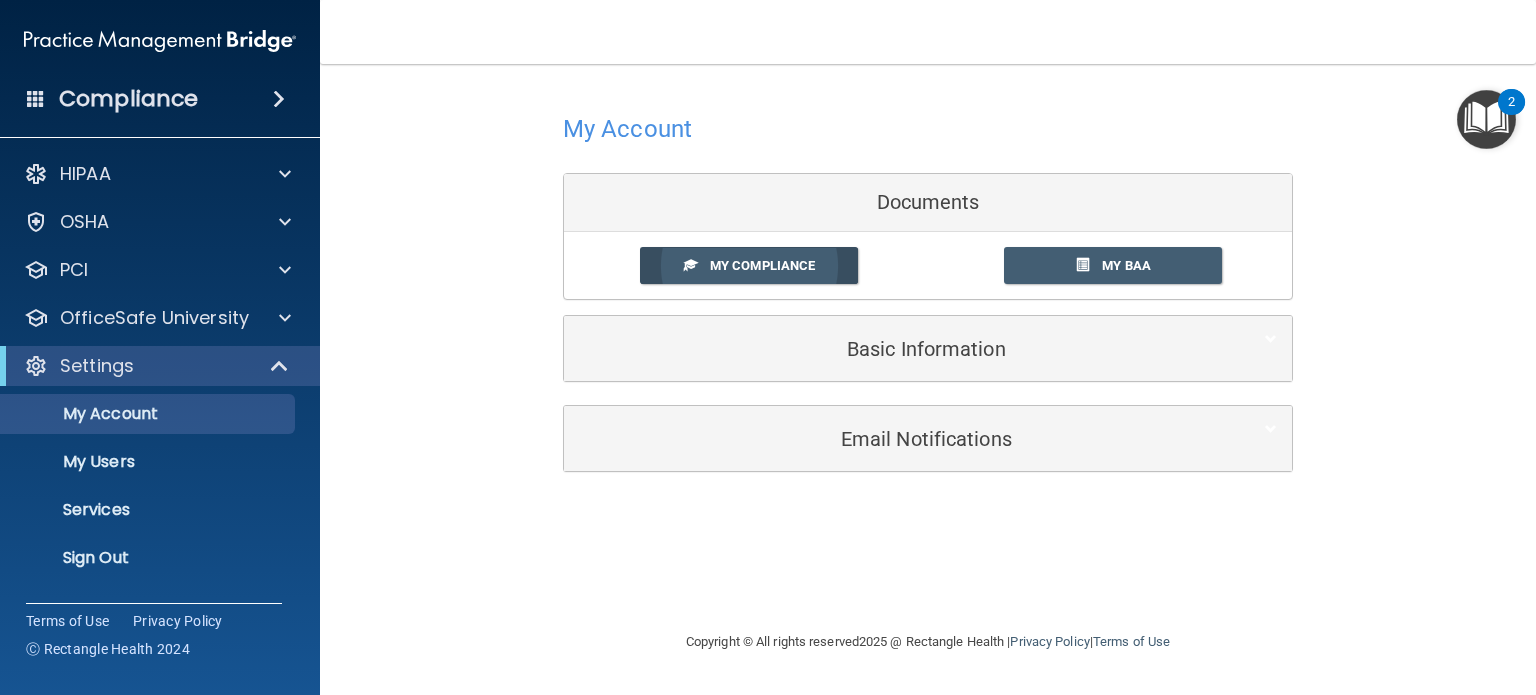 click on "My Compliance" at bounding box center [749, 265] 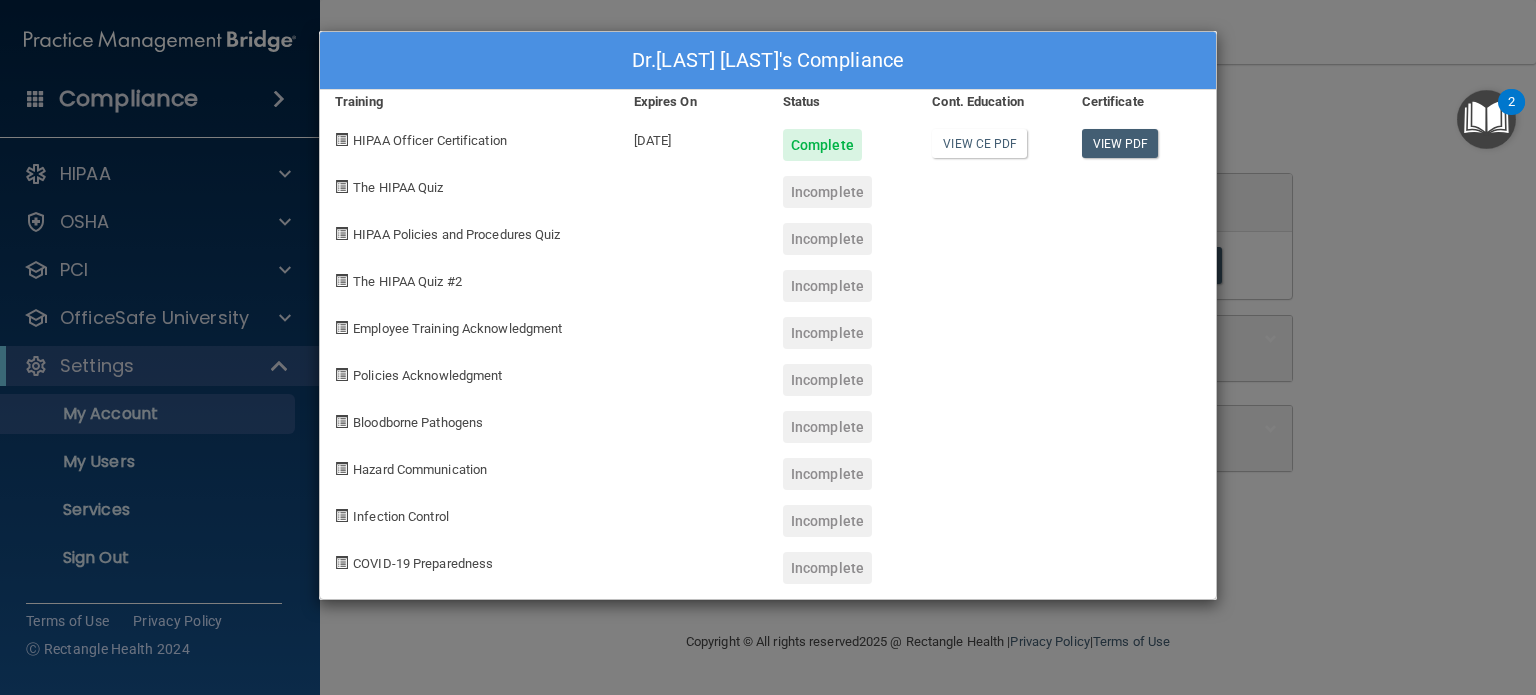 click on "Dr.Sachin Karande's Compliance      Training   Expires On   Status   Cont. Education   Certificate         HIPAA Officer Certification      08/03/2026       Complete        View CE PDF       View PDF         The HIPAA Quiz             Incomplete                      HIPAA Policies and Procedures Quiz             Incomplete                      The HIPAA Quiz #2             Incomplete                      Employee Training Acknowledgment             Incomplete                      Policies Acknowledgment             Incomplete                      Bloodborne Pathogens             Incomplete                      Hazard Communication             Incomplete                      Infection Control             Incomplete                      COVID-19 Preparedness             Incomplete" at bounding box center (768, 347) 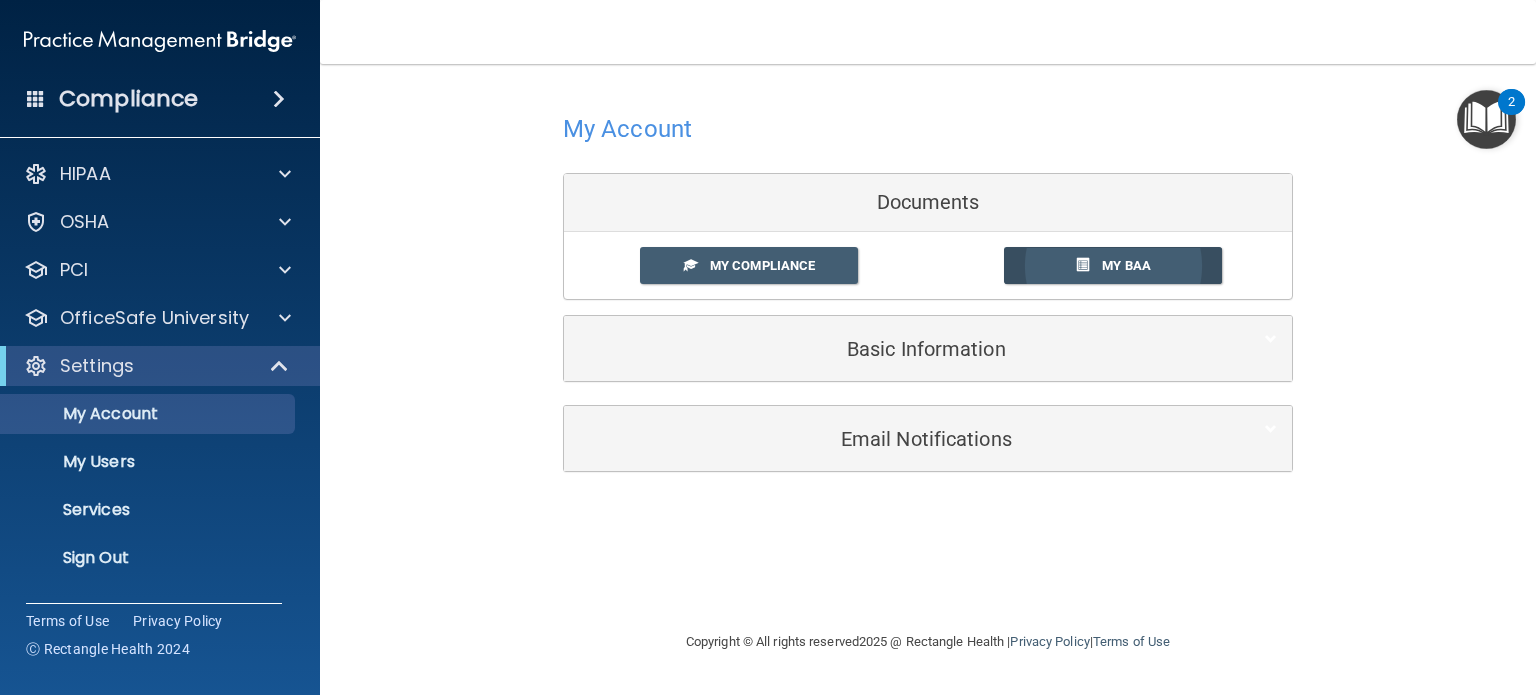 click on "My BAA" at bounding box center (1113, 265) 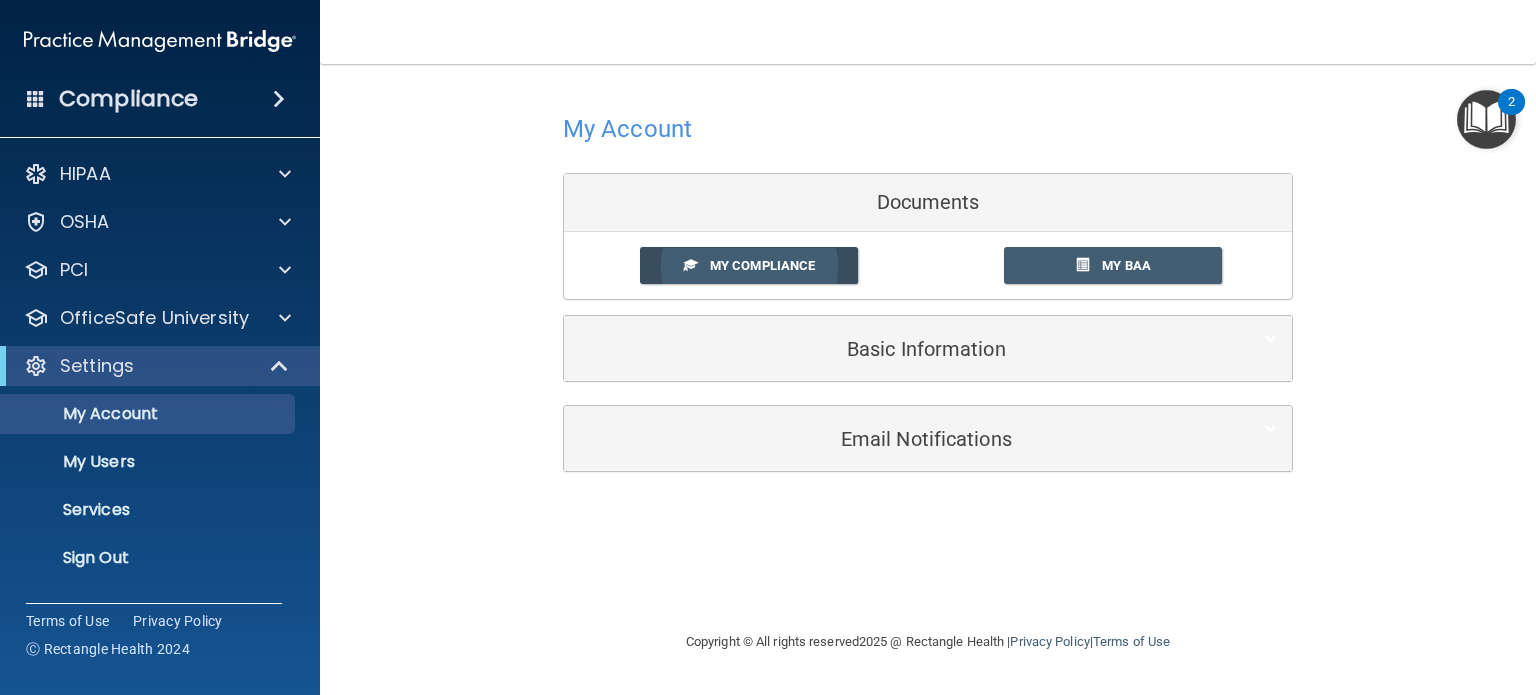 click on "My Compliance" at bounding box center (749, 265) 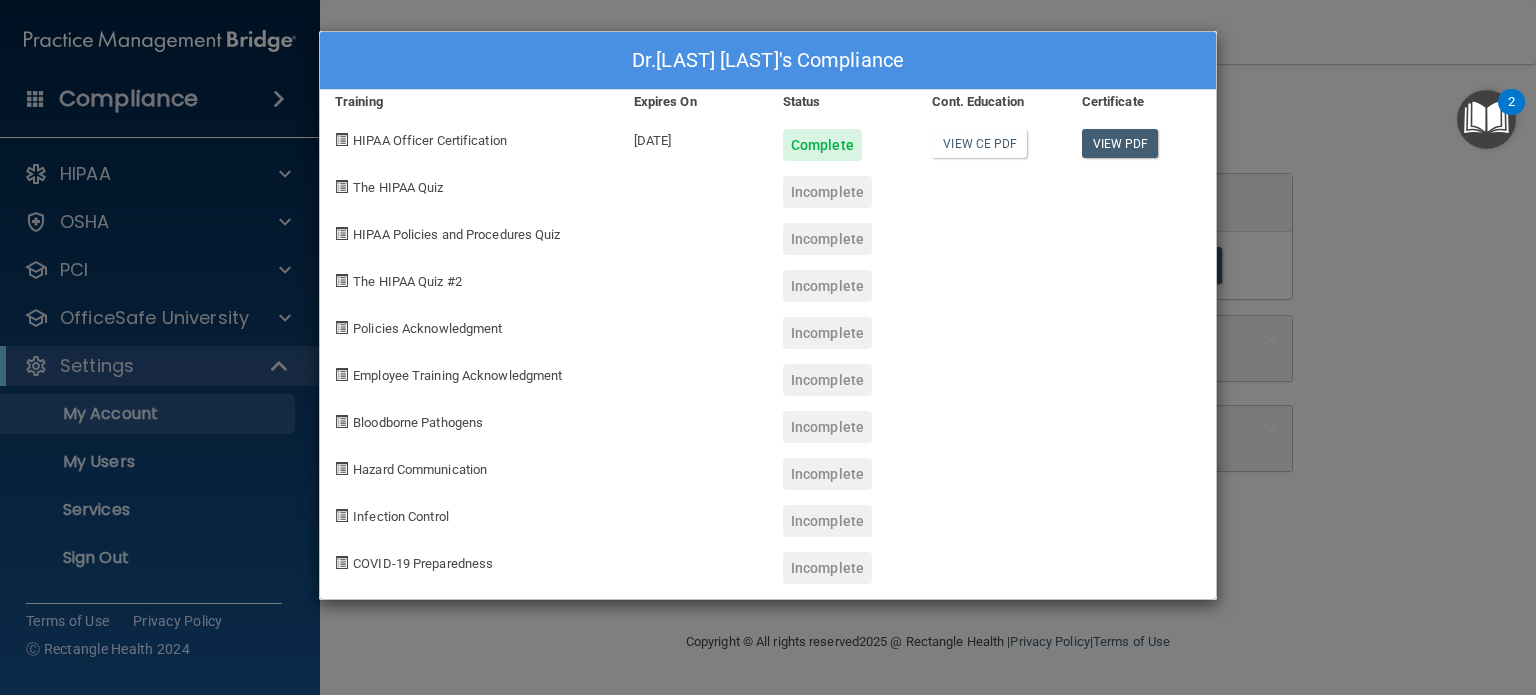 click on "The HIPAA Quiz" at bounding box center [398, 187] 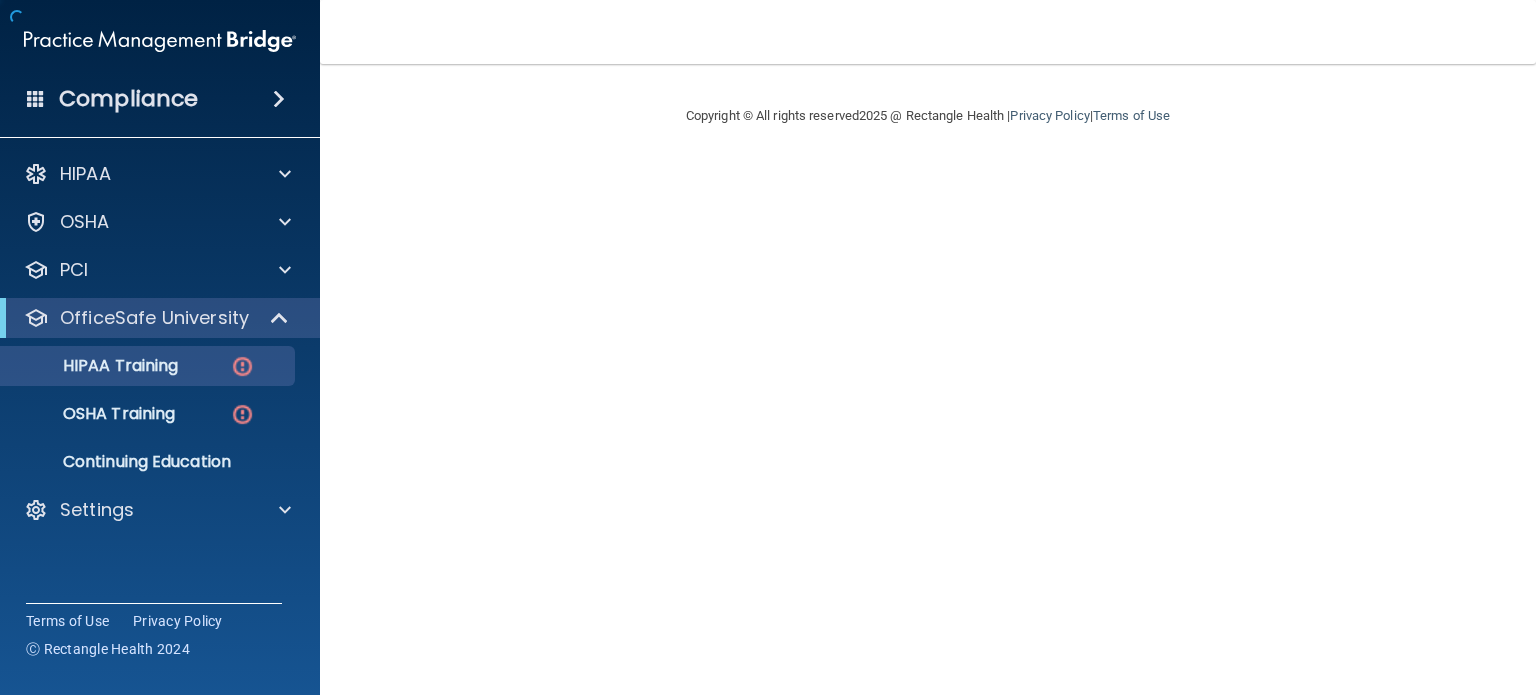 scroll, scrollTop: 0, scrollLeft: 0, axis: both 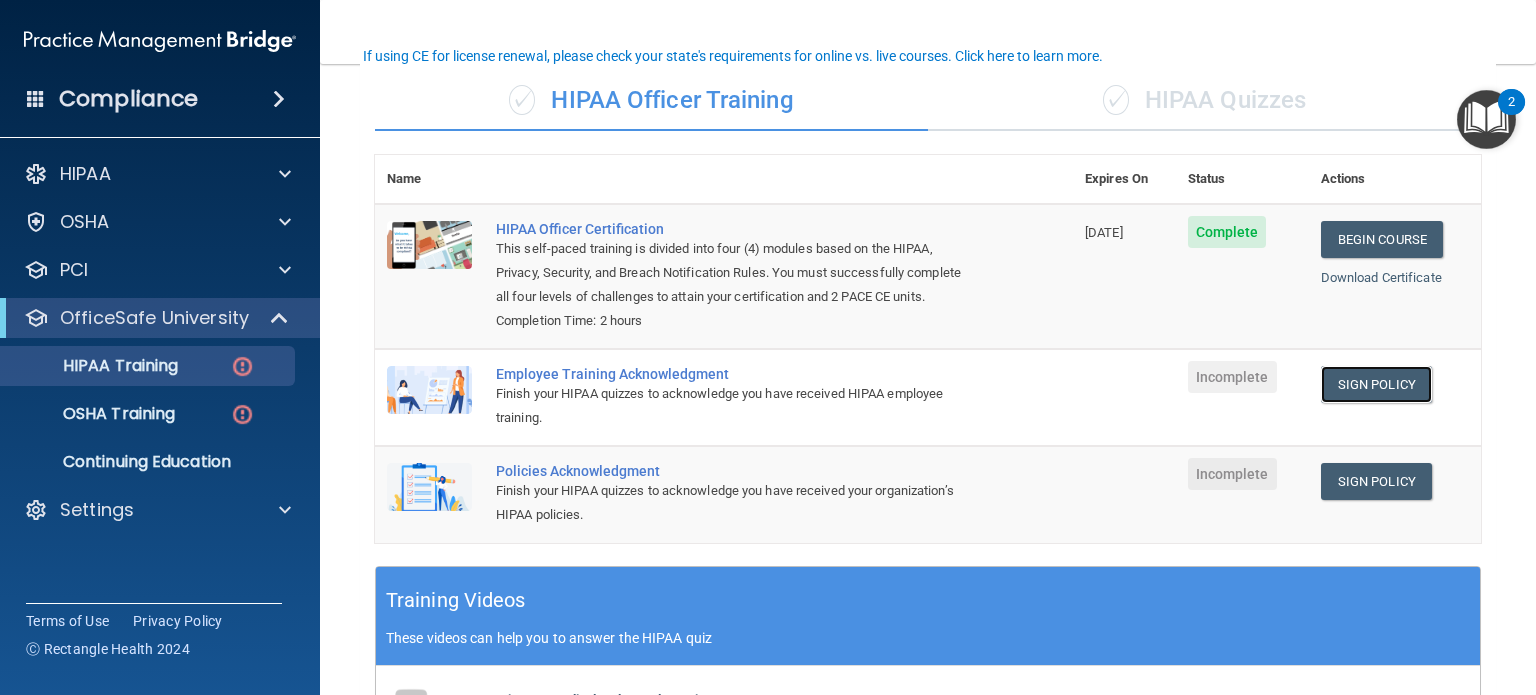 click on "Sign Policy" at bounding box center (1376, 384) 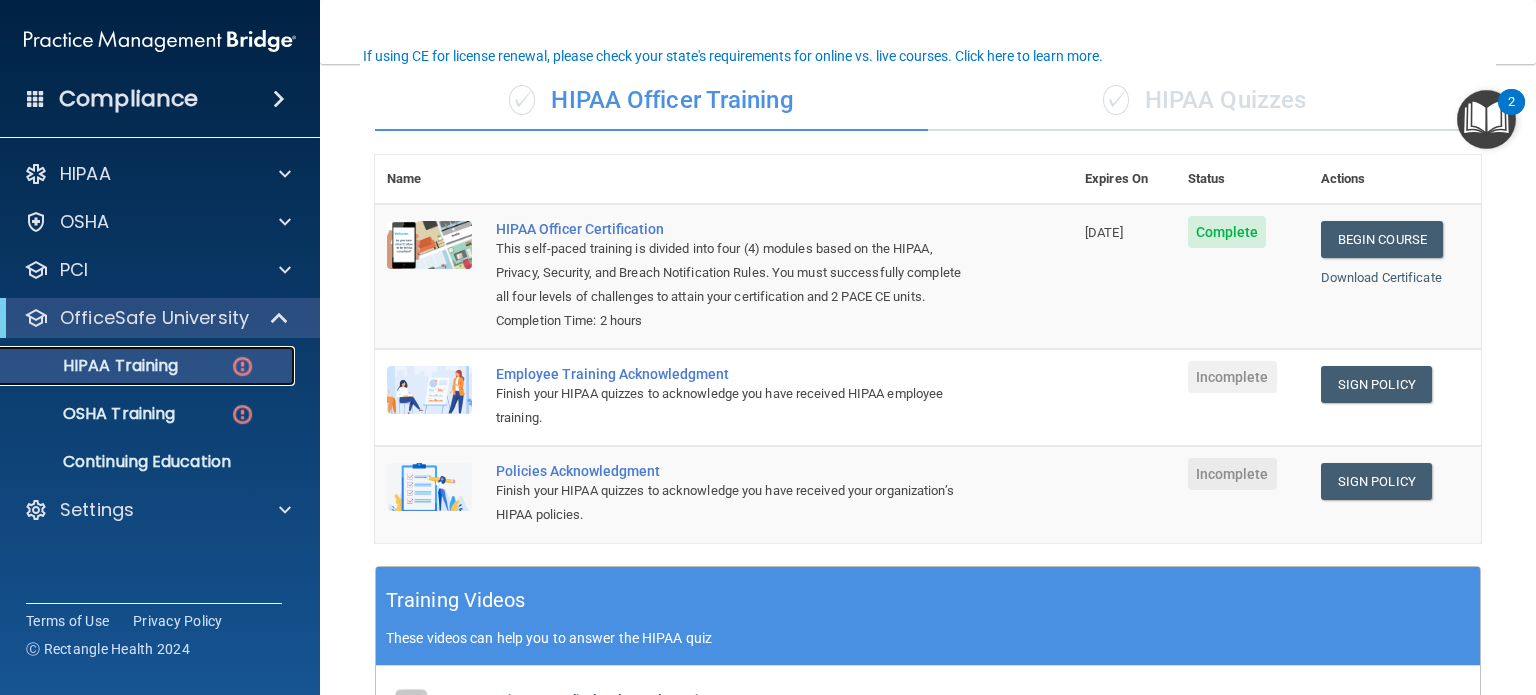 click on "HIPAA Training" at bounding box center [137, 366] 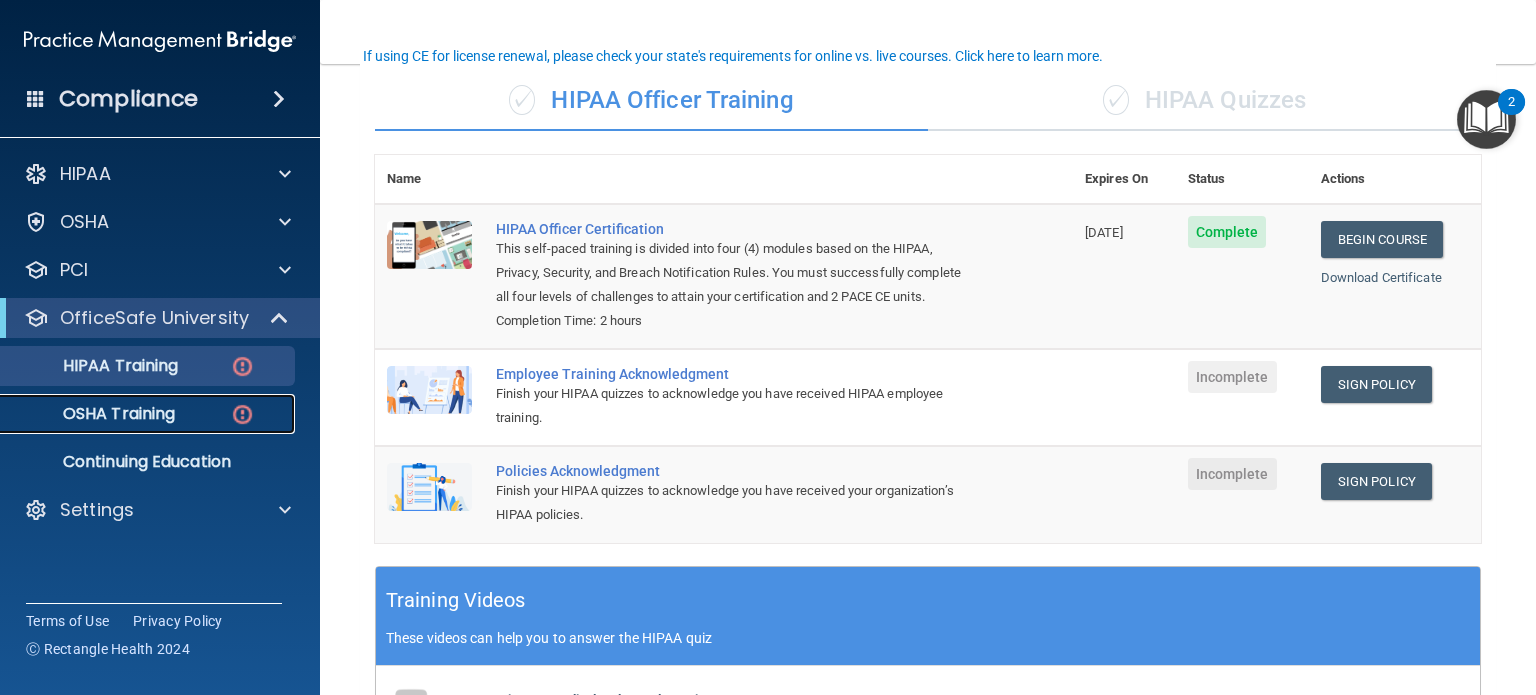 click on "OSHA Training" at bounding box center (149, 414) 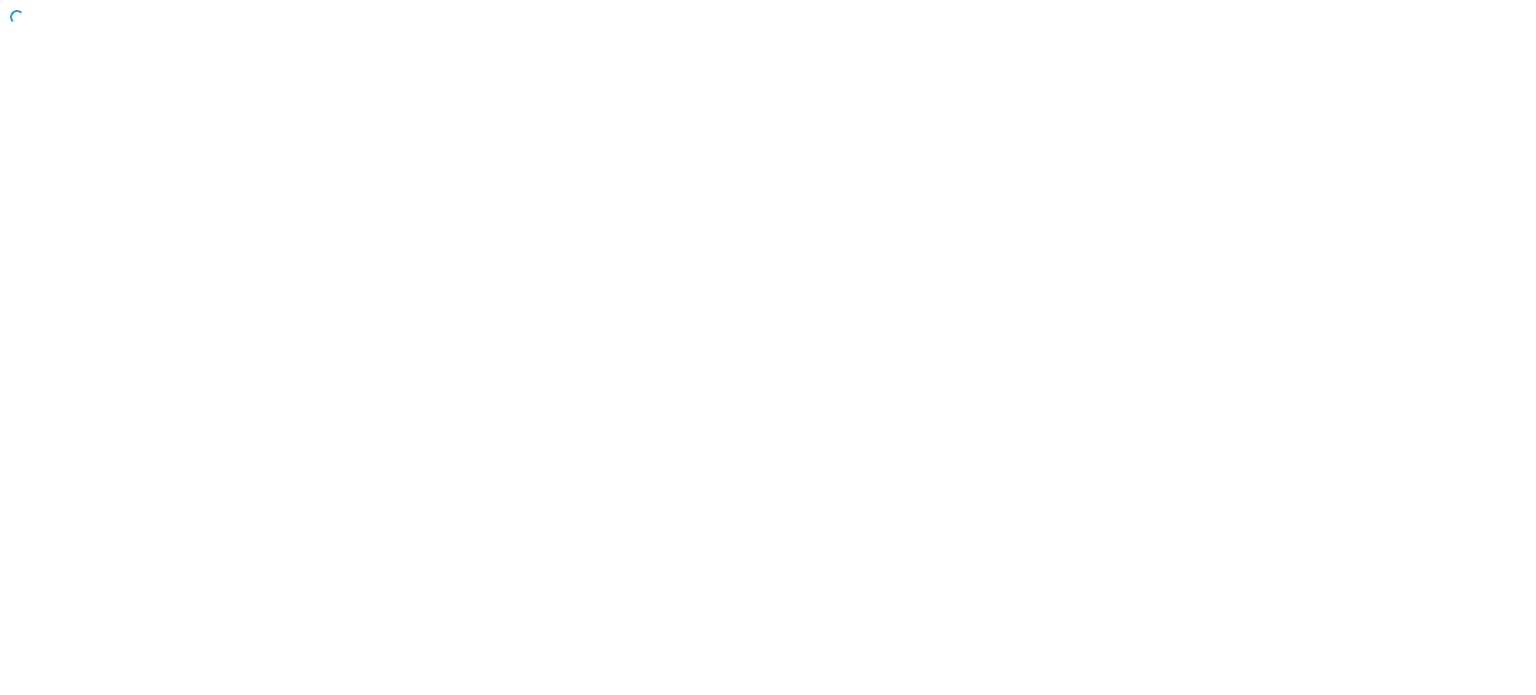 scroll, scrollTop: 0, scrollLeft: 0, axis: both 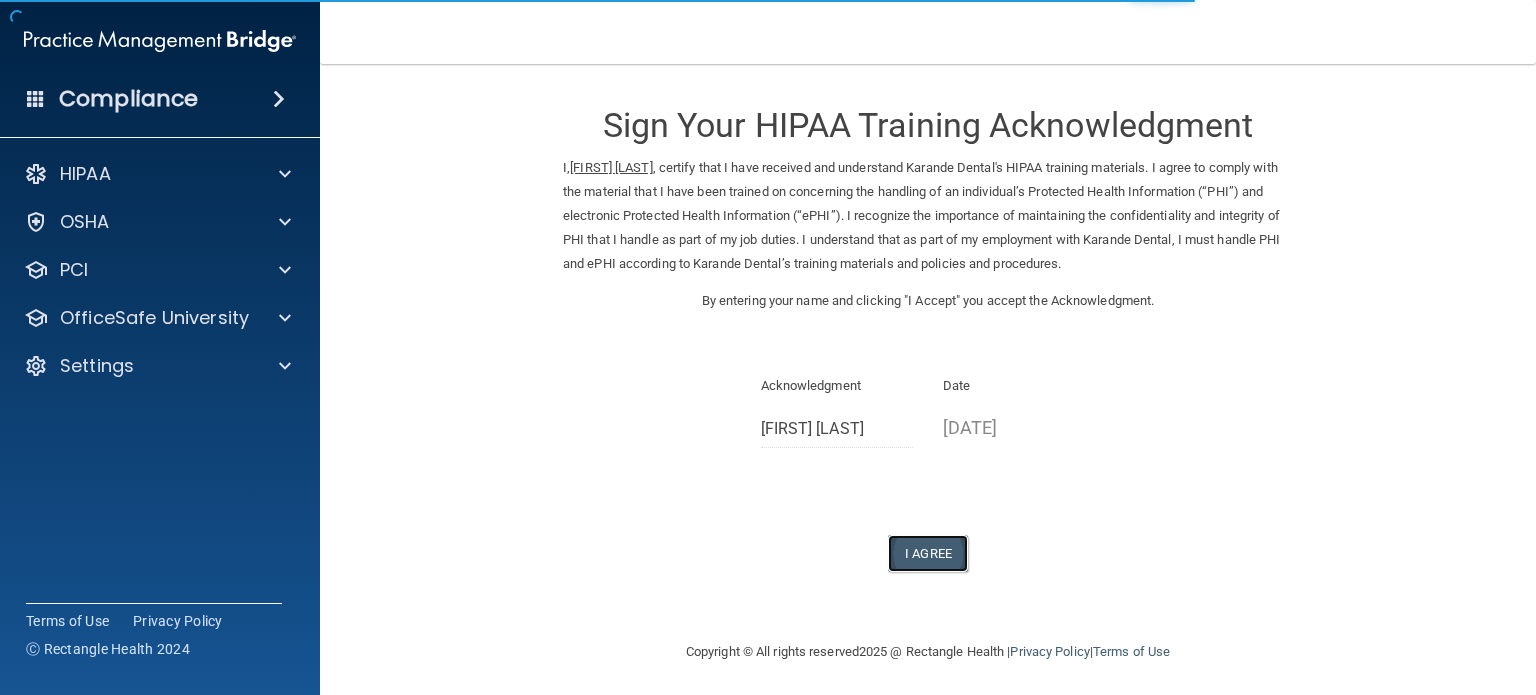 click on "I Agree" at bounding box center (928, 553) 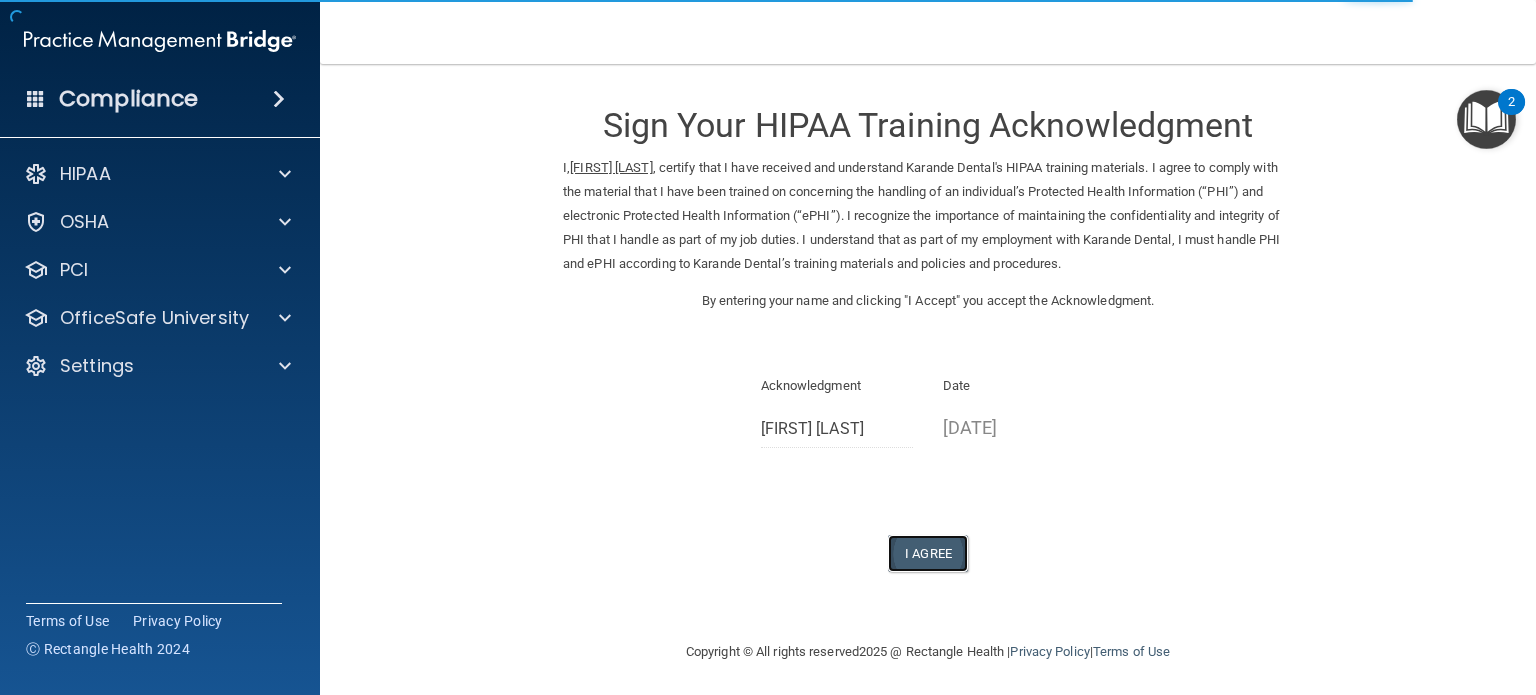 click on "I Agree" at bounding box center [928, 553] 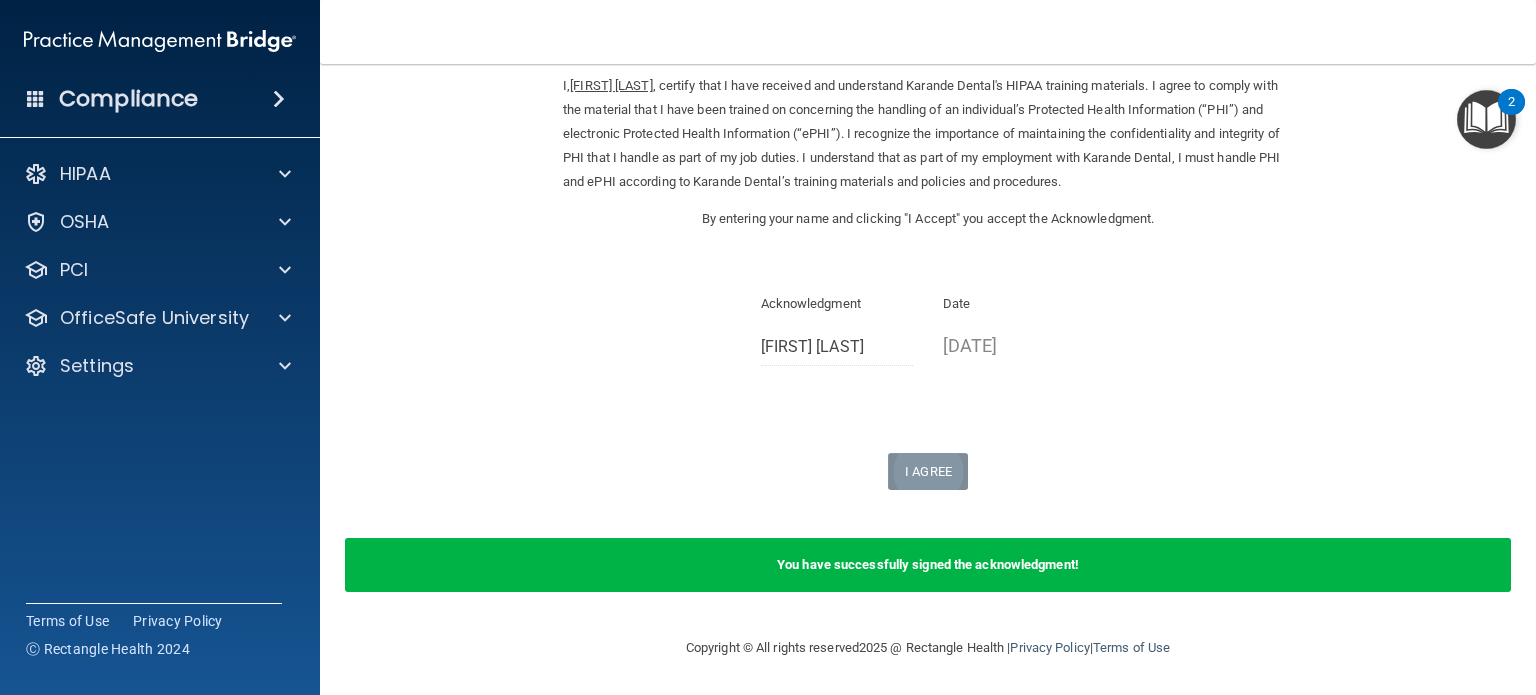 scroll, scrollTop: 0, scrollLeft: 0, axis: both 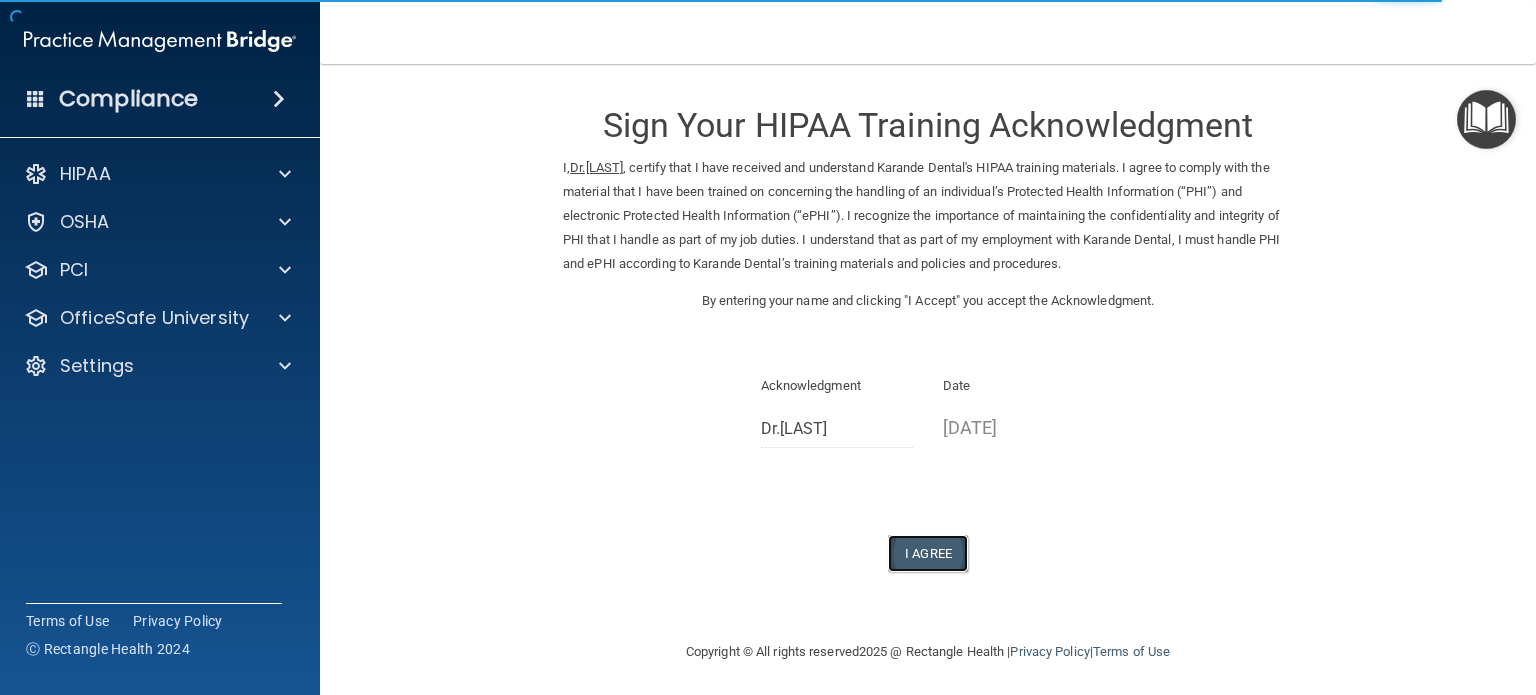 click on "I Agree" at bounding box center [928, 553] 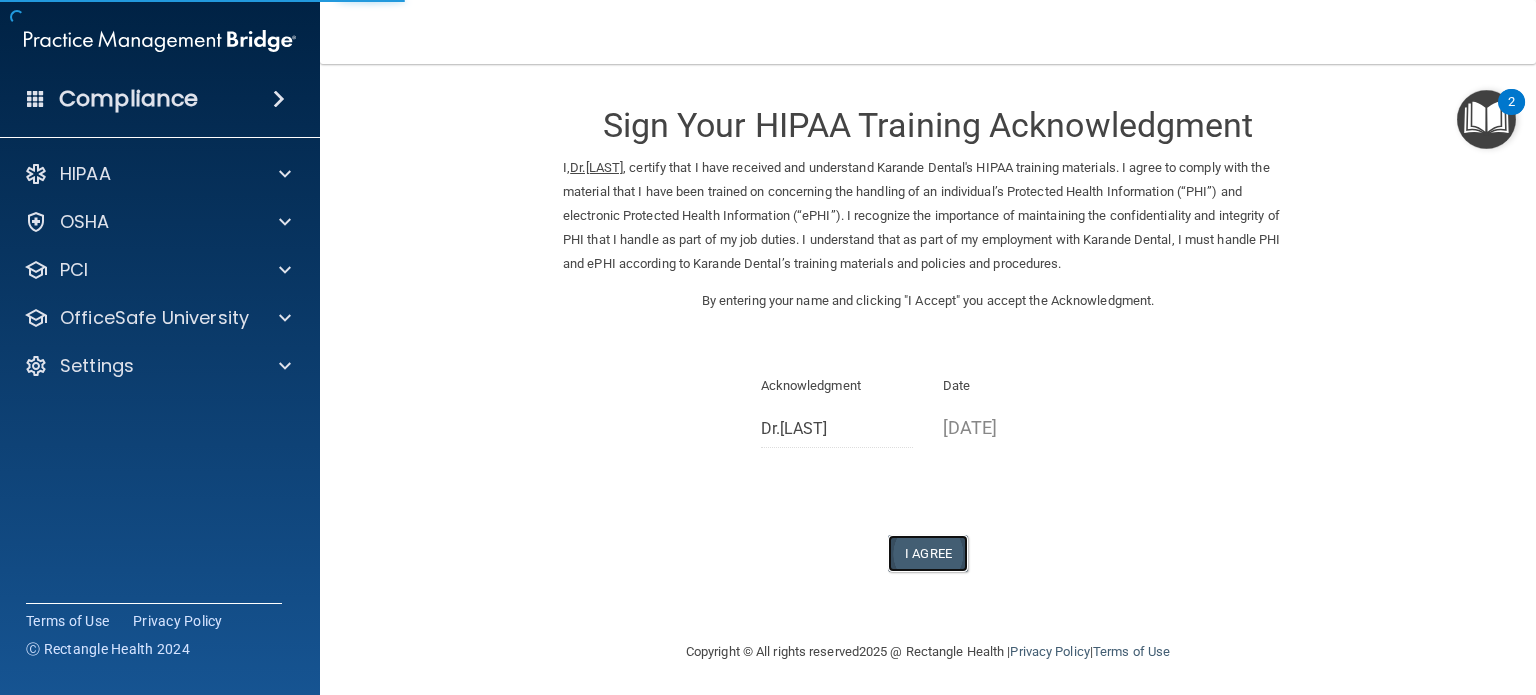 click on "I Agree" at bounding box center [928, 553] 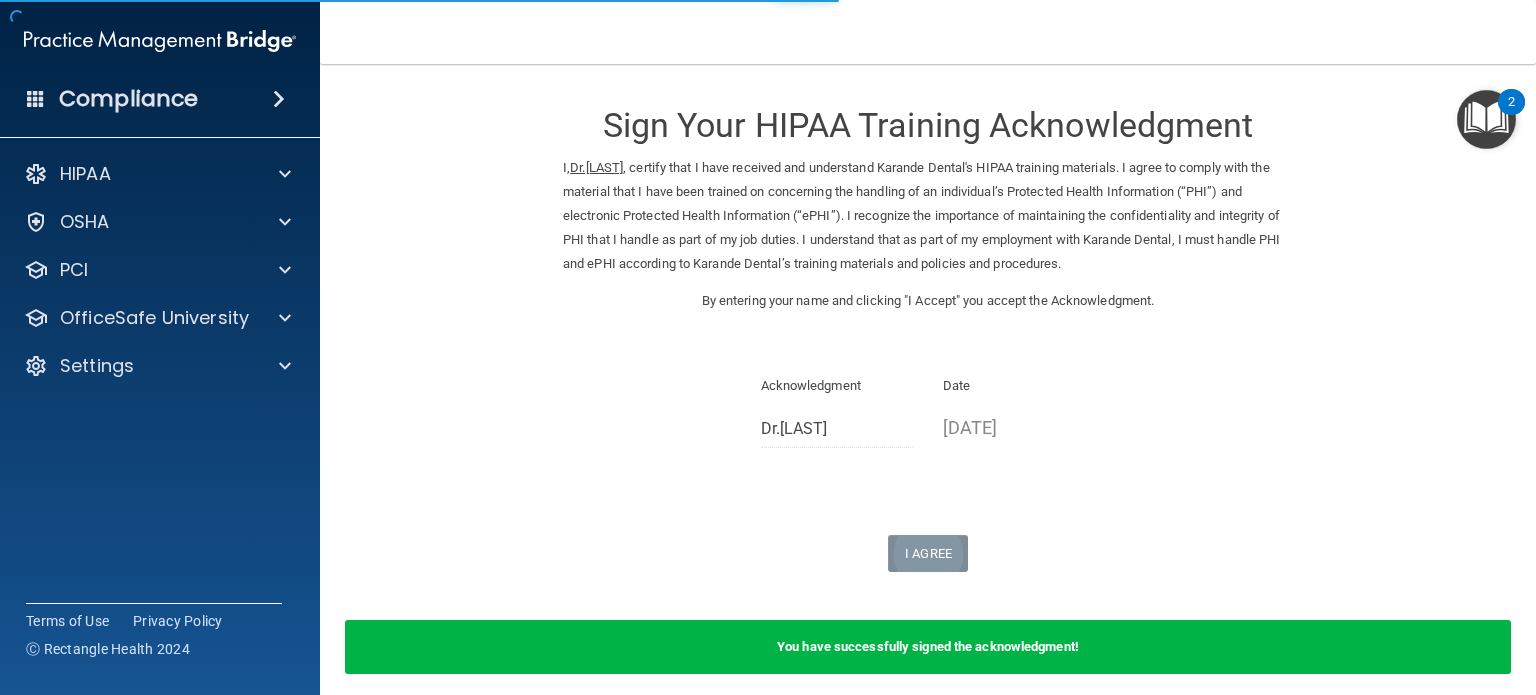 scroll, scrollTop: 82, scrollLeft: 0, axis: vertical 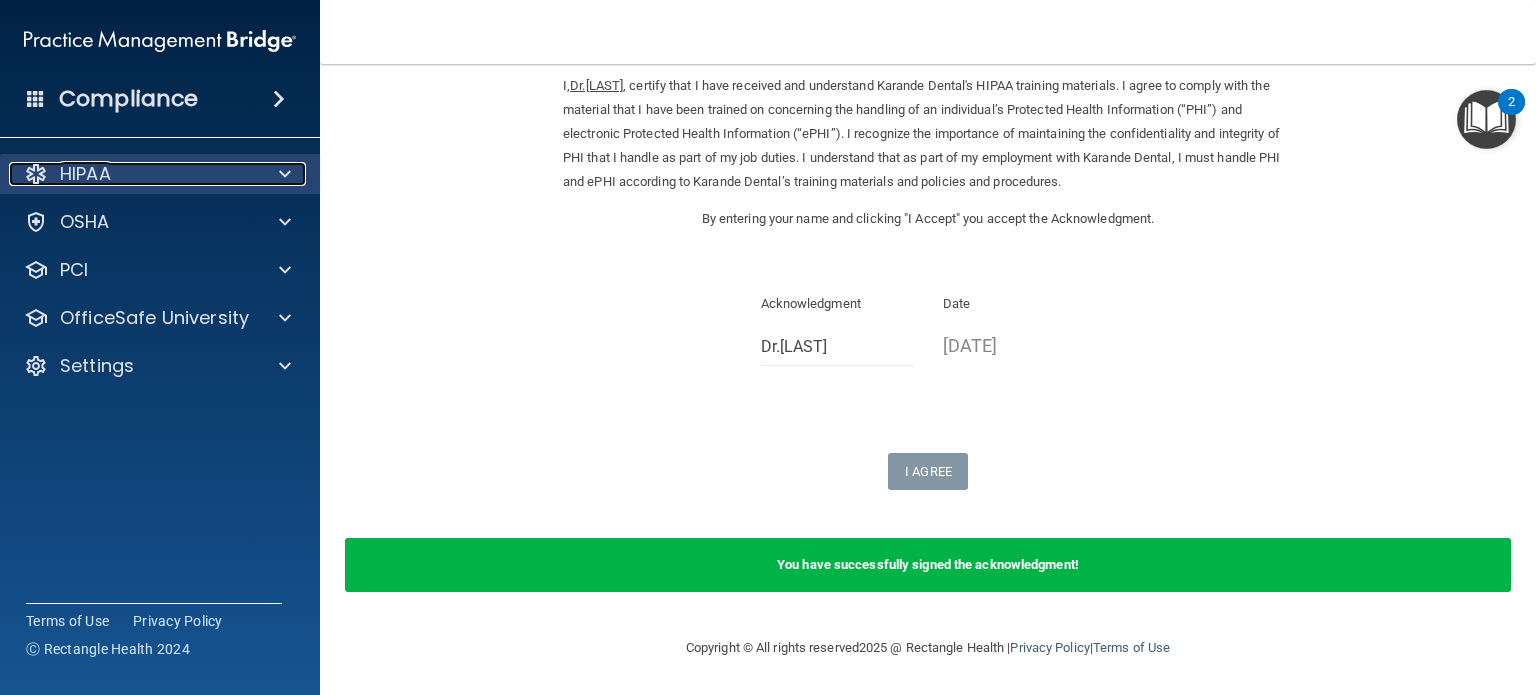 click on "HIPAA" at bounding box center (133, 174) 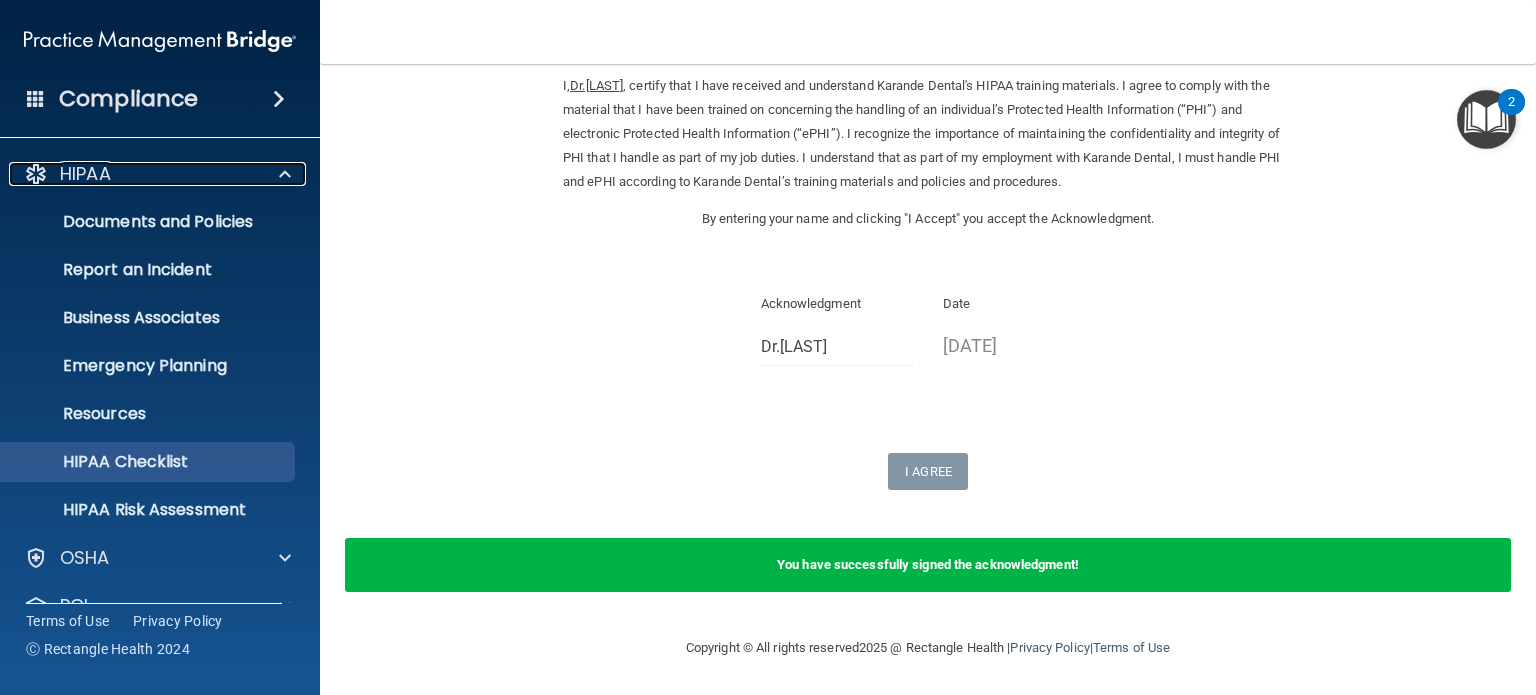 scroll, scrollTop: 134, scrollLeft: 0, axis: vertical 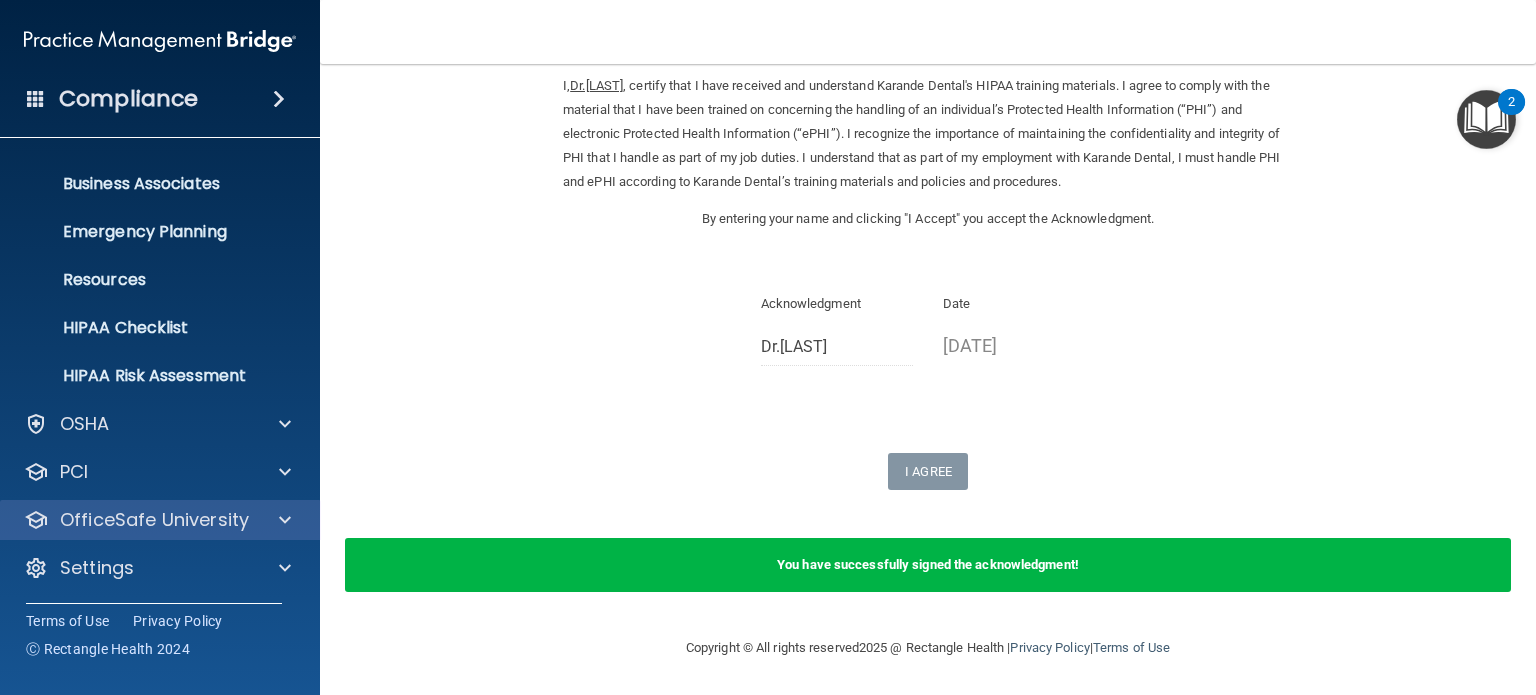 click on "OfficeSafe University" at bounding box center [160, 520] 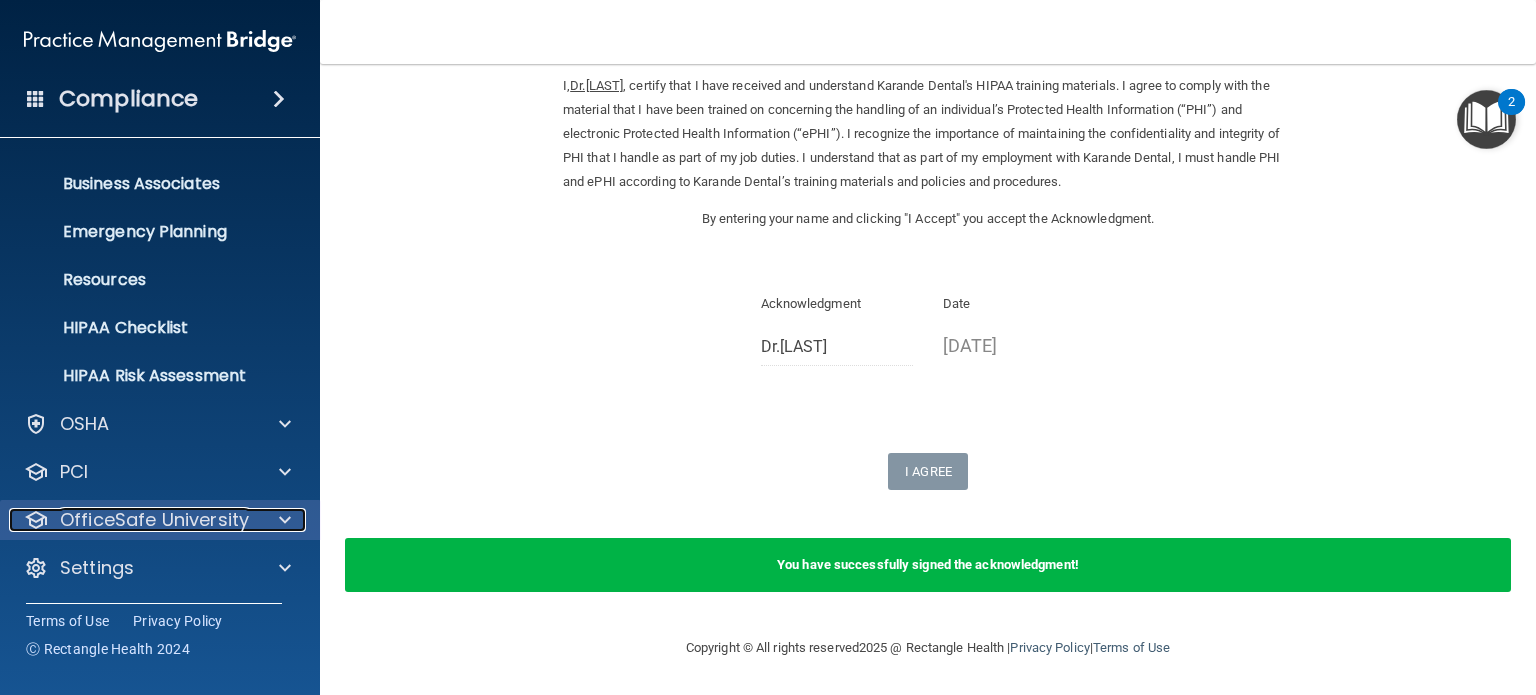 click at bounding box center (285, 520) 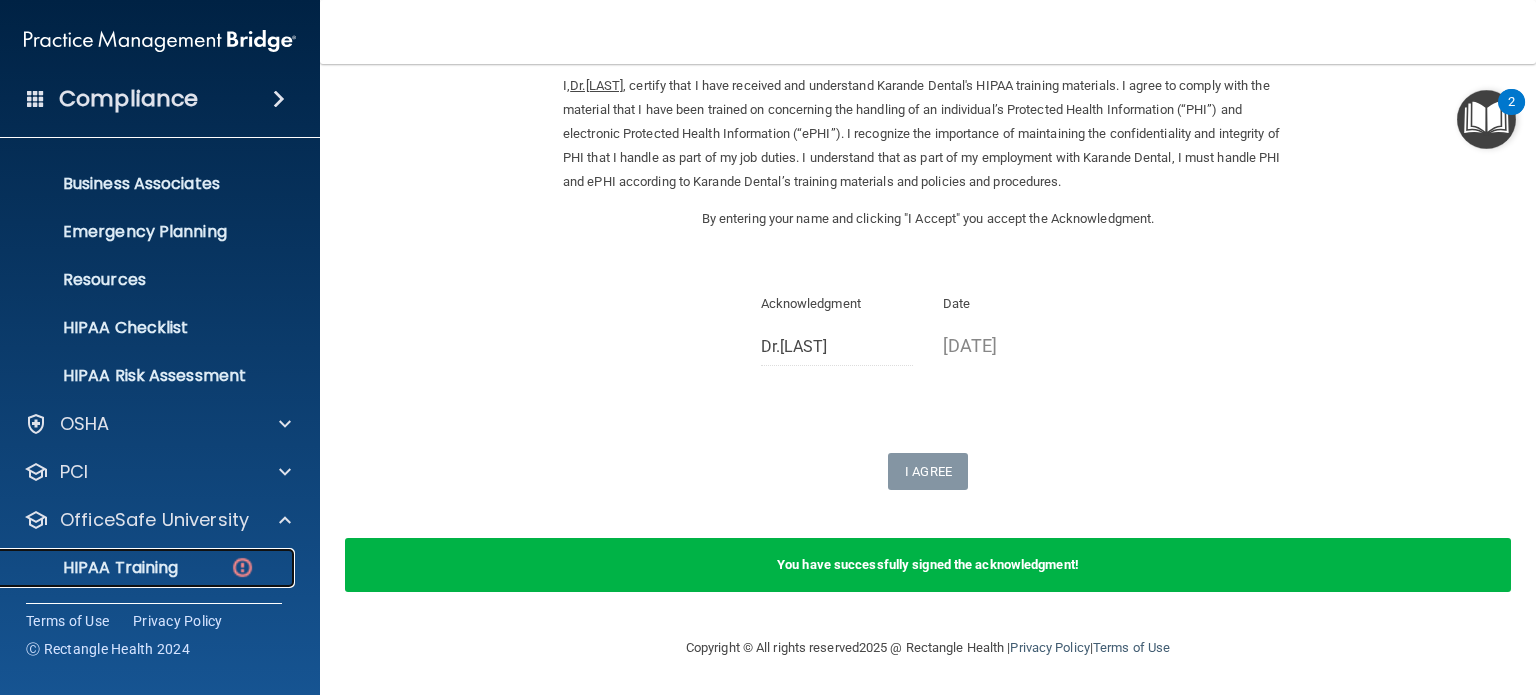 click on "HIPAA Training" at bounding box center [149, 568] 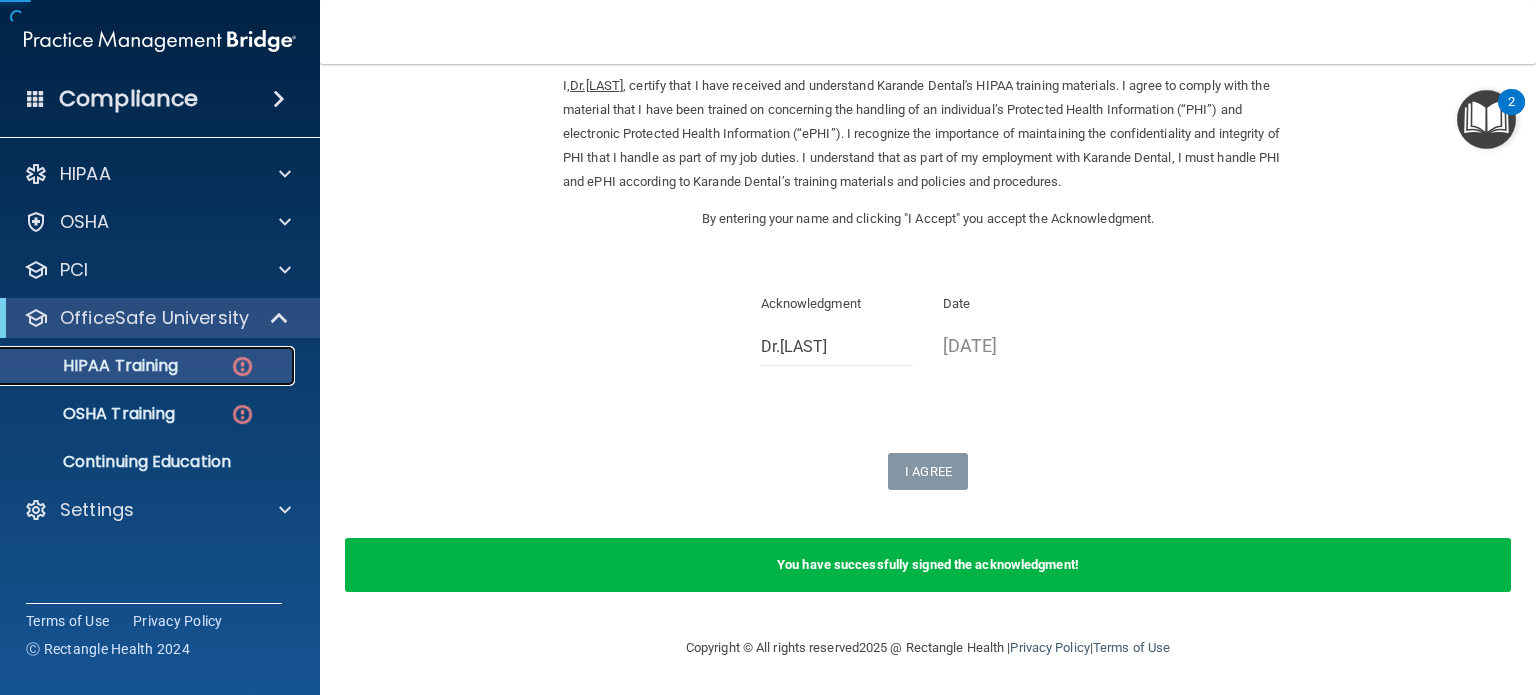 scroll, scrollTop: 0, scrollLeft: 0, axis: both 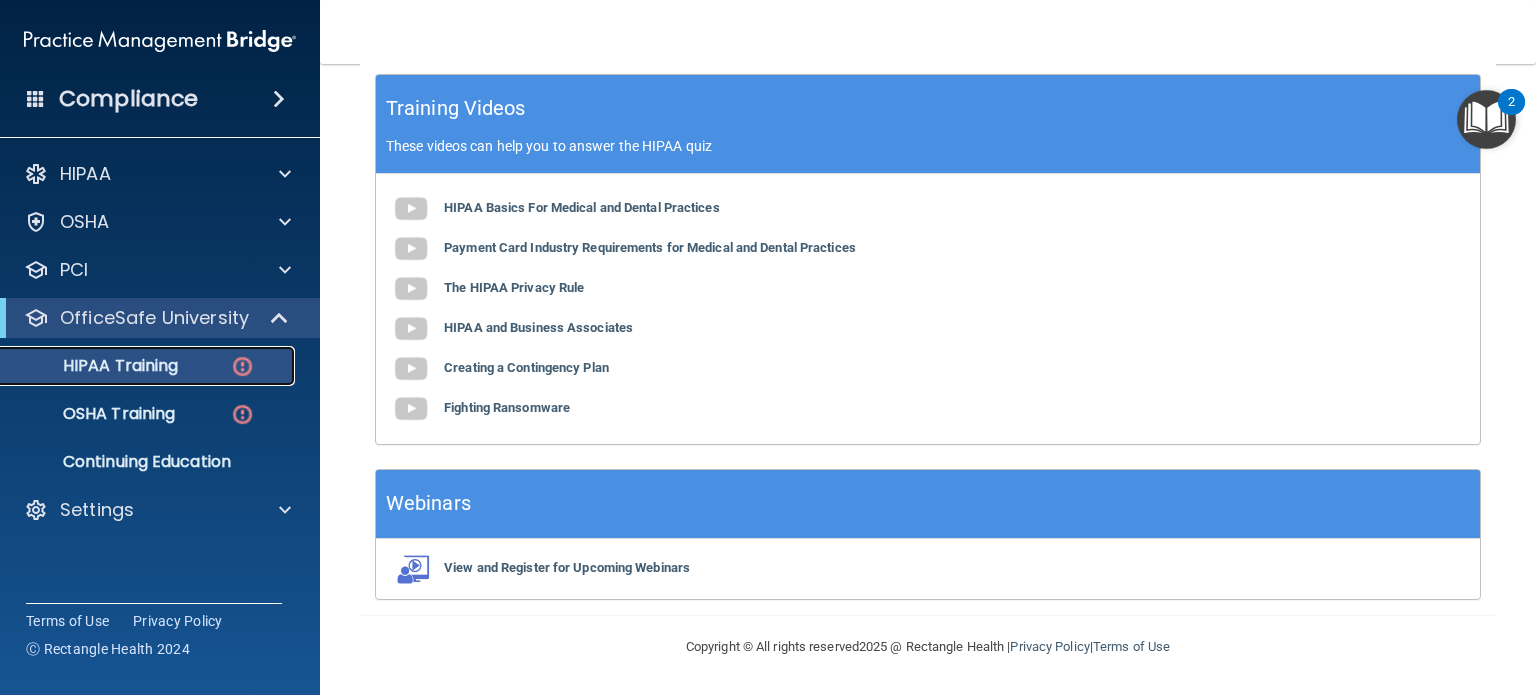 click on "HIPAA Training" at bounding box center (137, 366) 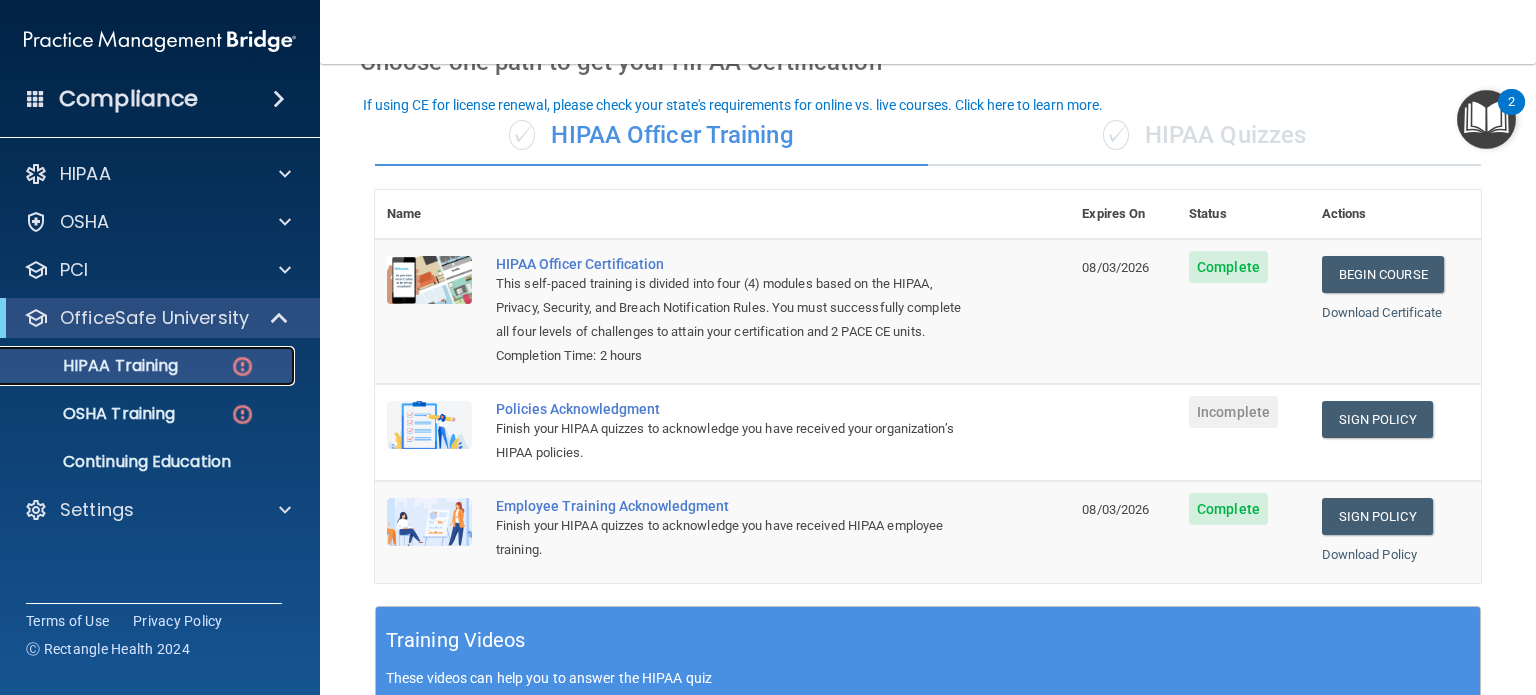 scroll, scrollTop: 118, scrollLeft: 0, axis: vertical 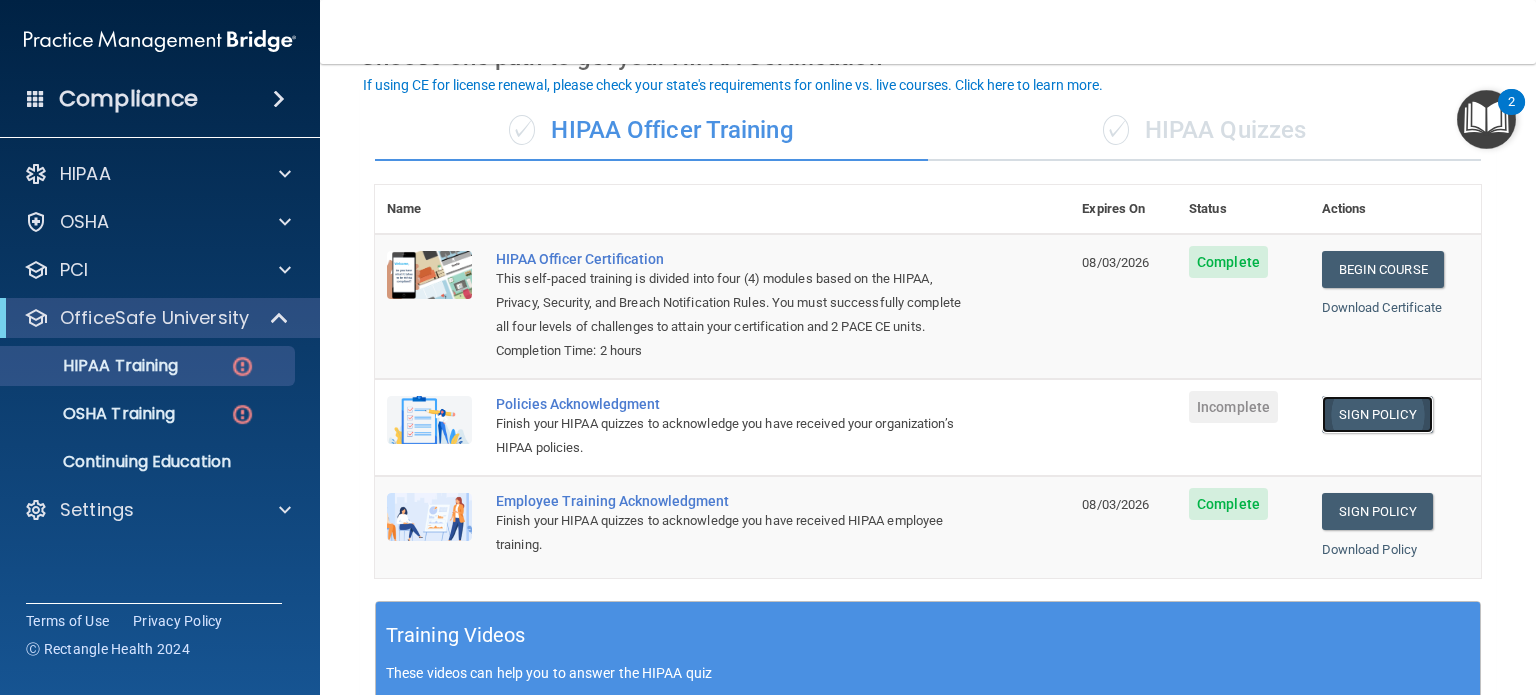 click on "Sign Policy" at bounding box center (1377, 414) 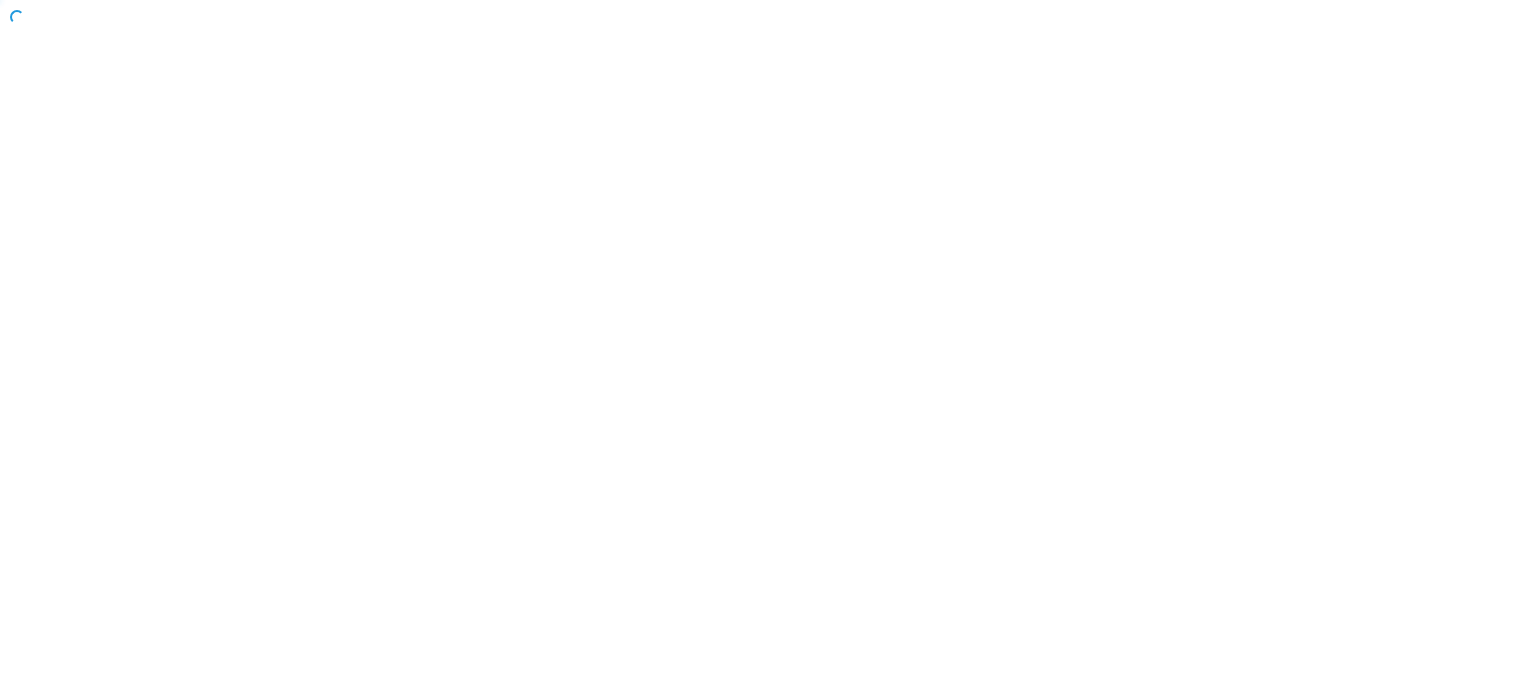 scroll, scrollTop: 0, scrollLeft: 0, axis: both 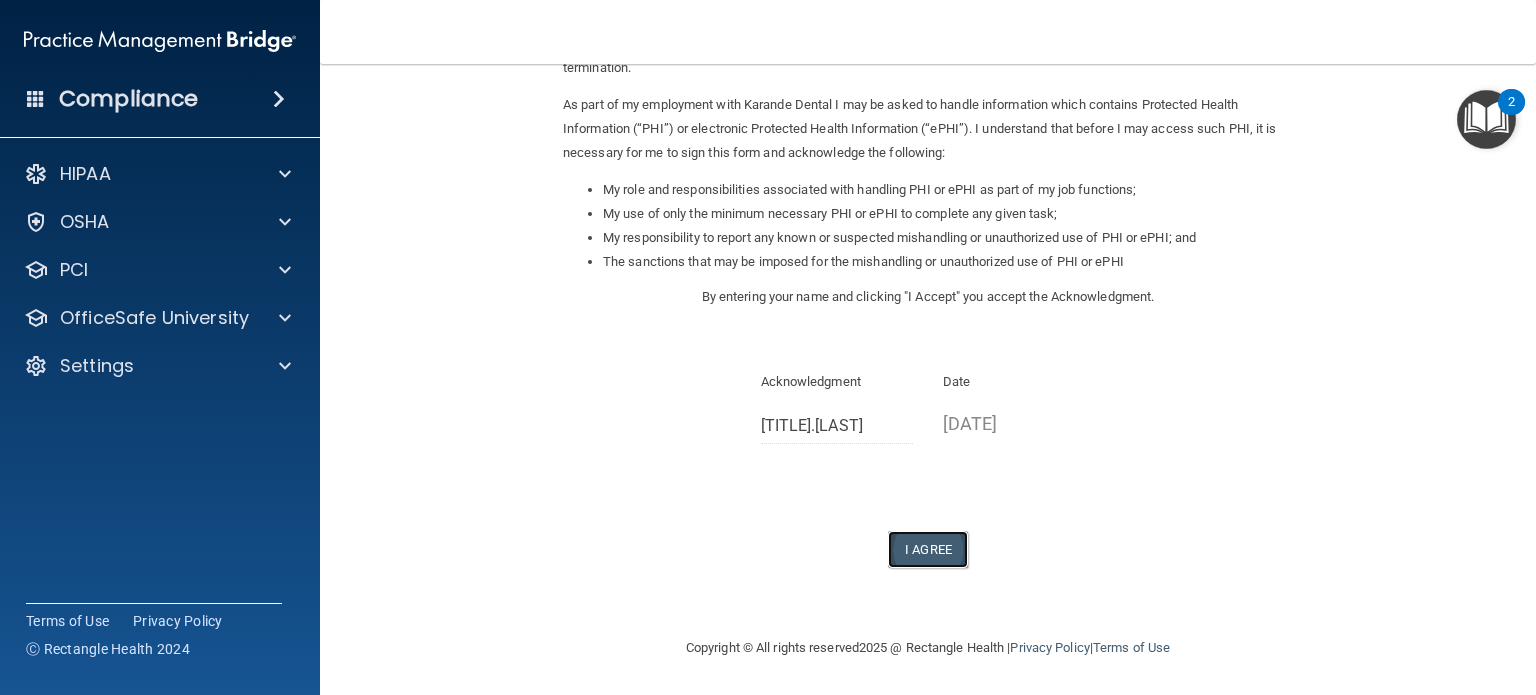 click on "I Agree" at bounding box center (928, 549) 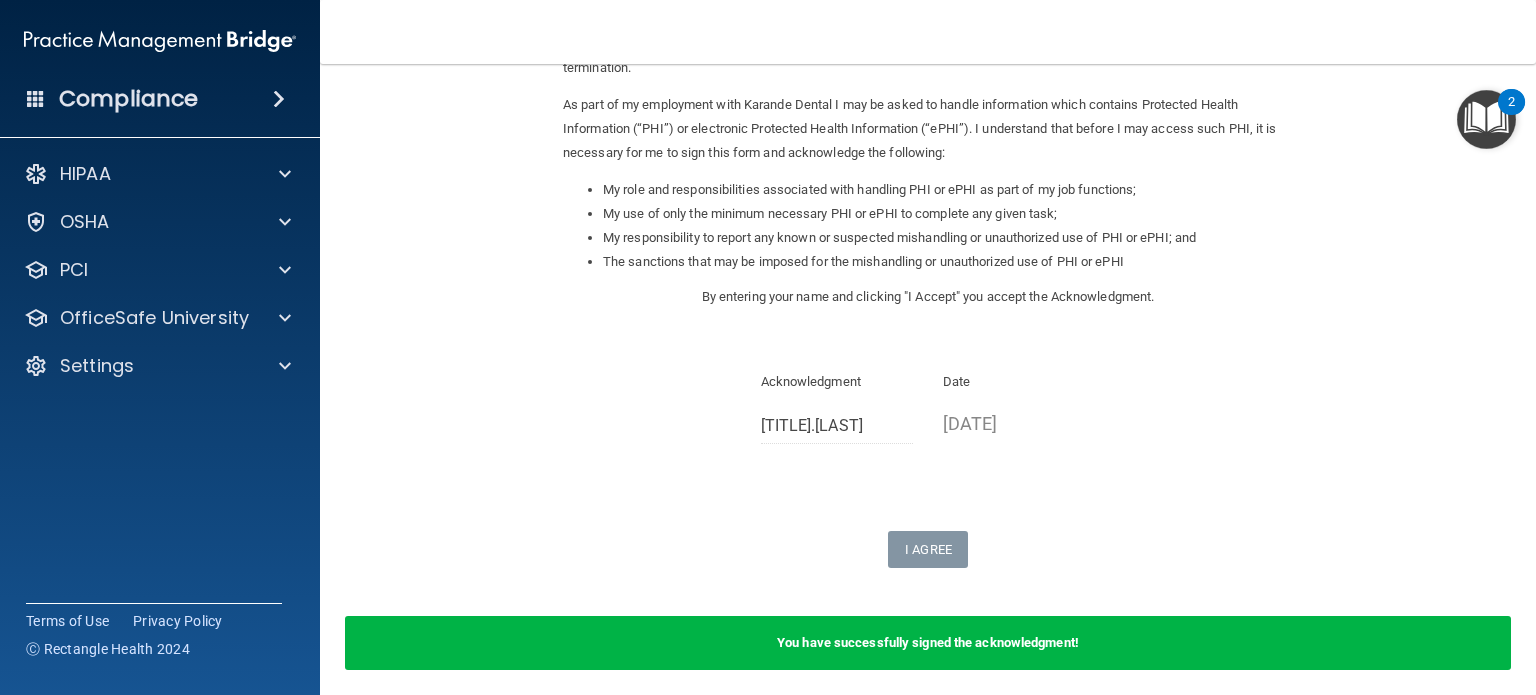 scroll, scrollTop: 298, scrollLeft: 0, axis: vertical 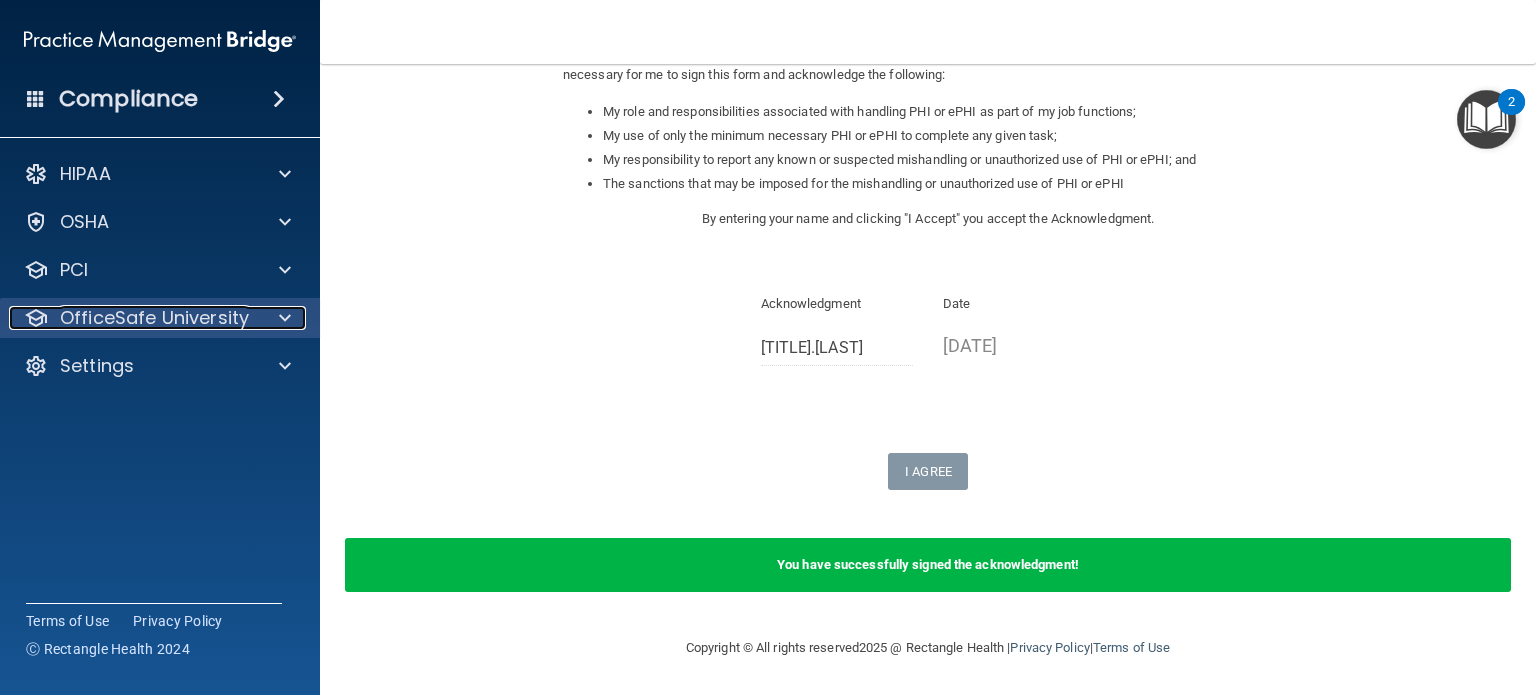 click on "OfficeSafe University" at bounding box center (154, 318) 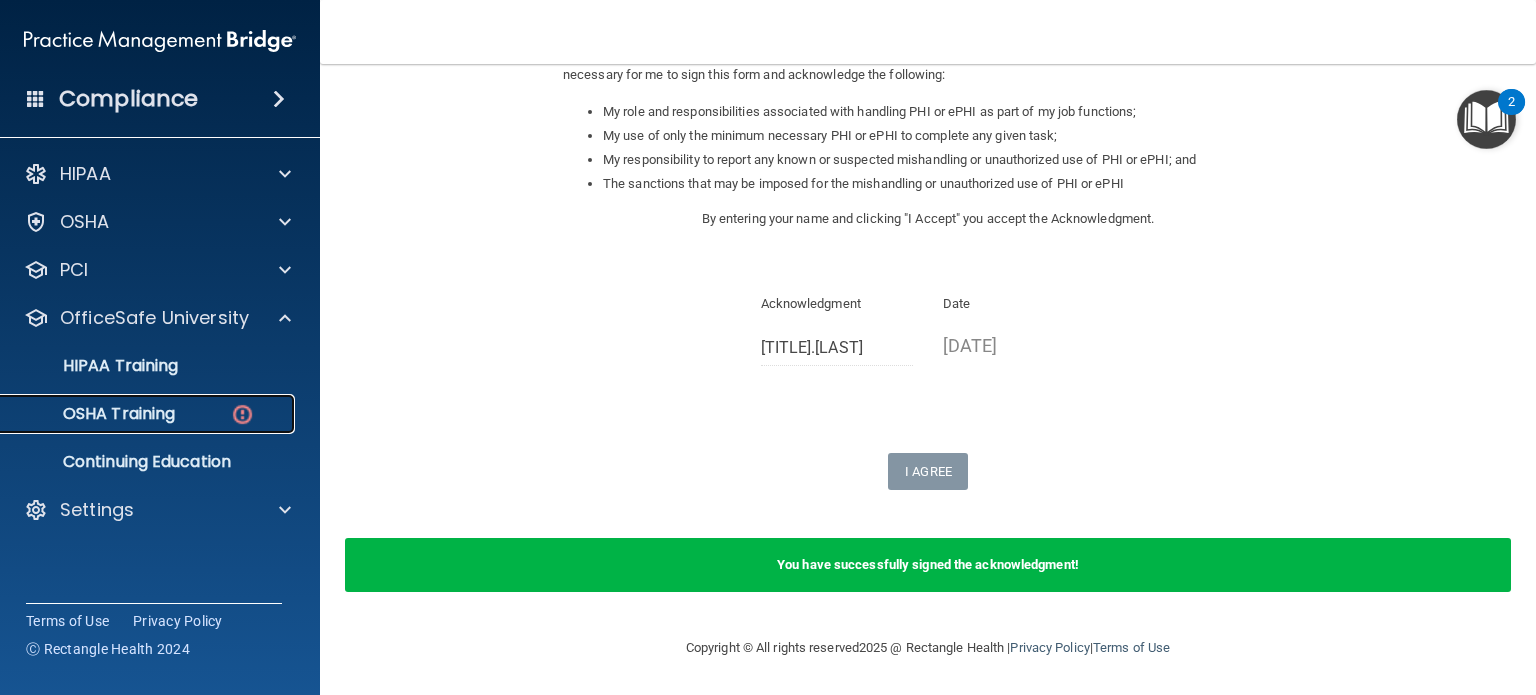 click on "OSHA Training" at bounding box center [94, 414] 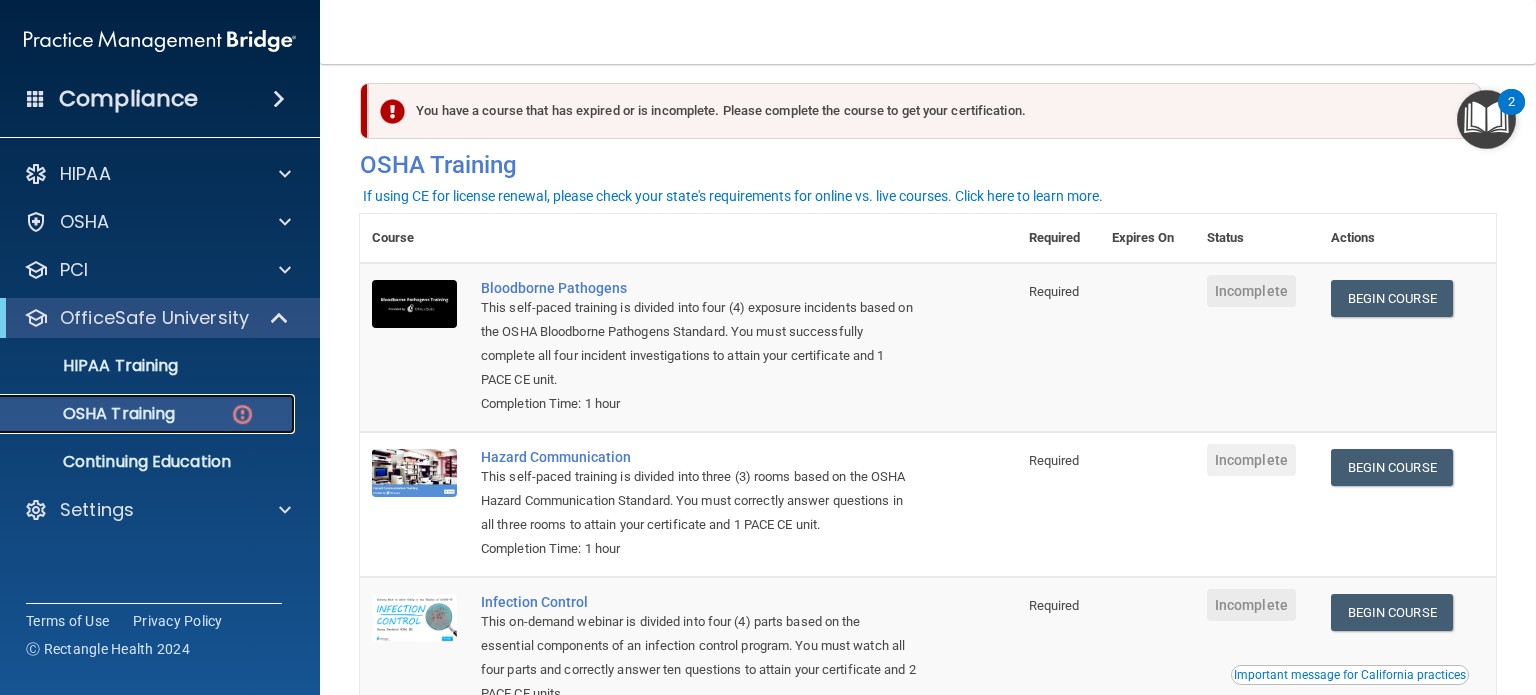 scroll, scrollTop: 18, scrollLeft: 0, axis: vertical 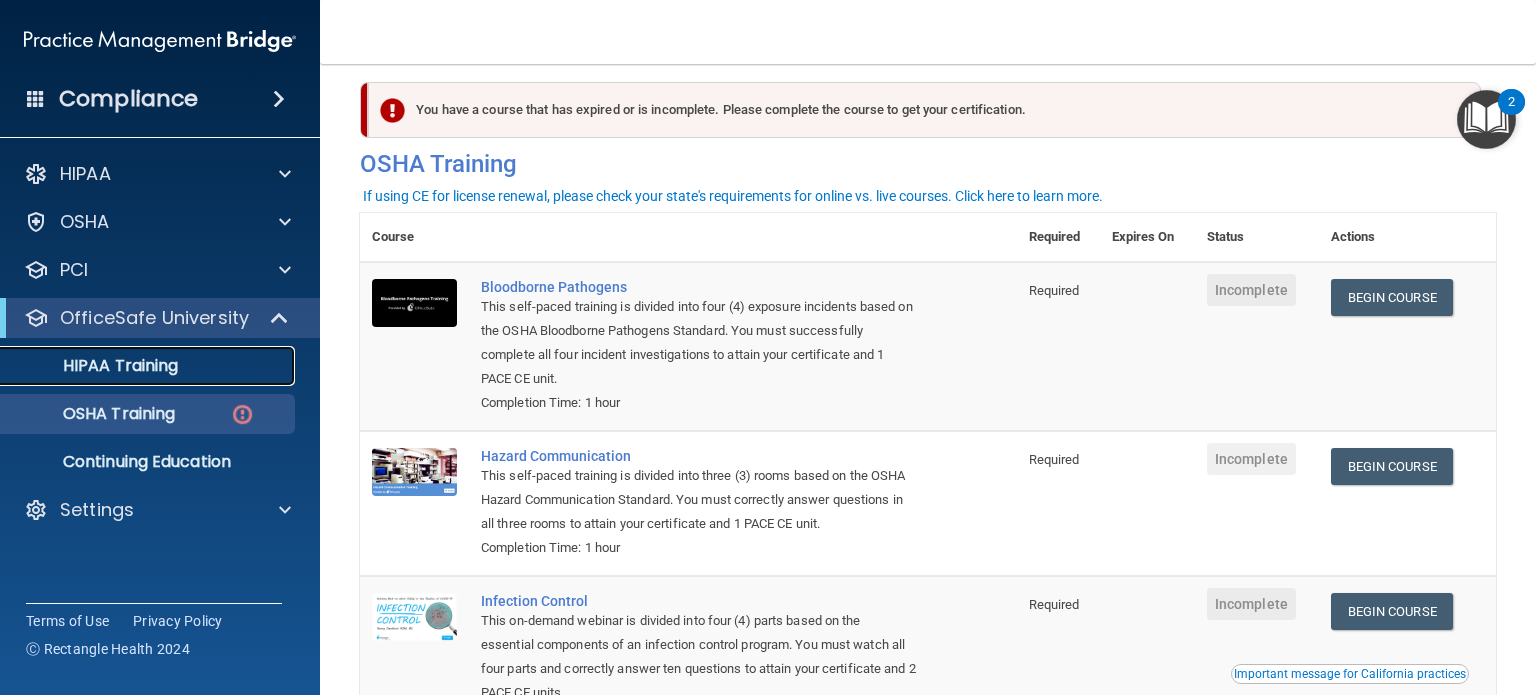 click on "HIPAA Training" at bounding box center (95, 366) 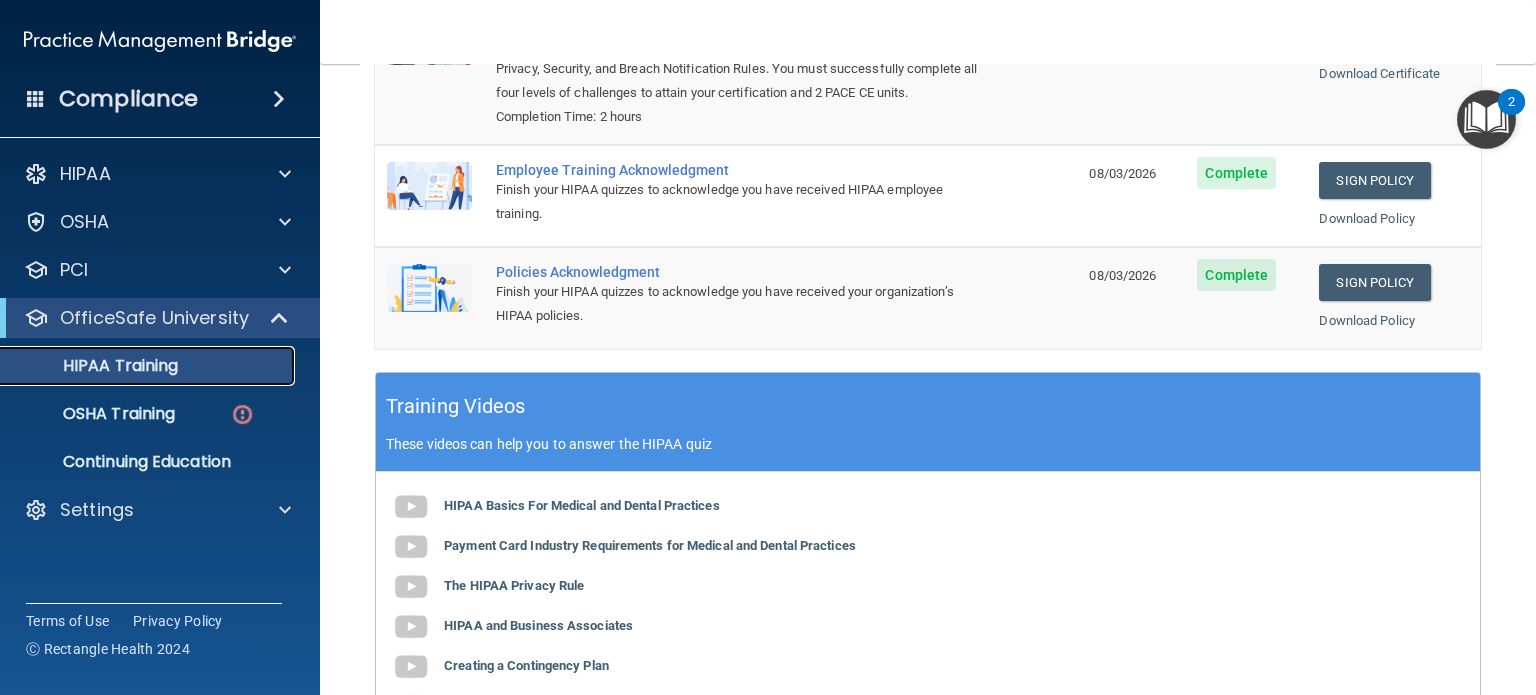 scroll, scrollTop: 384, scrollLeft: 0, axis: vertical 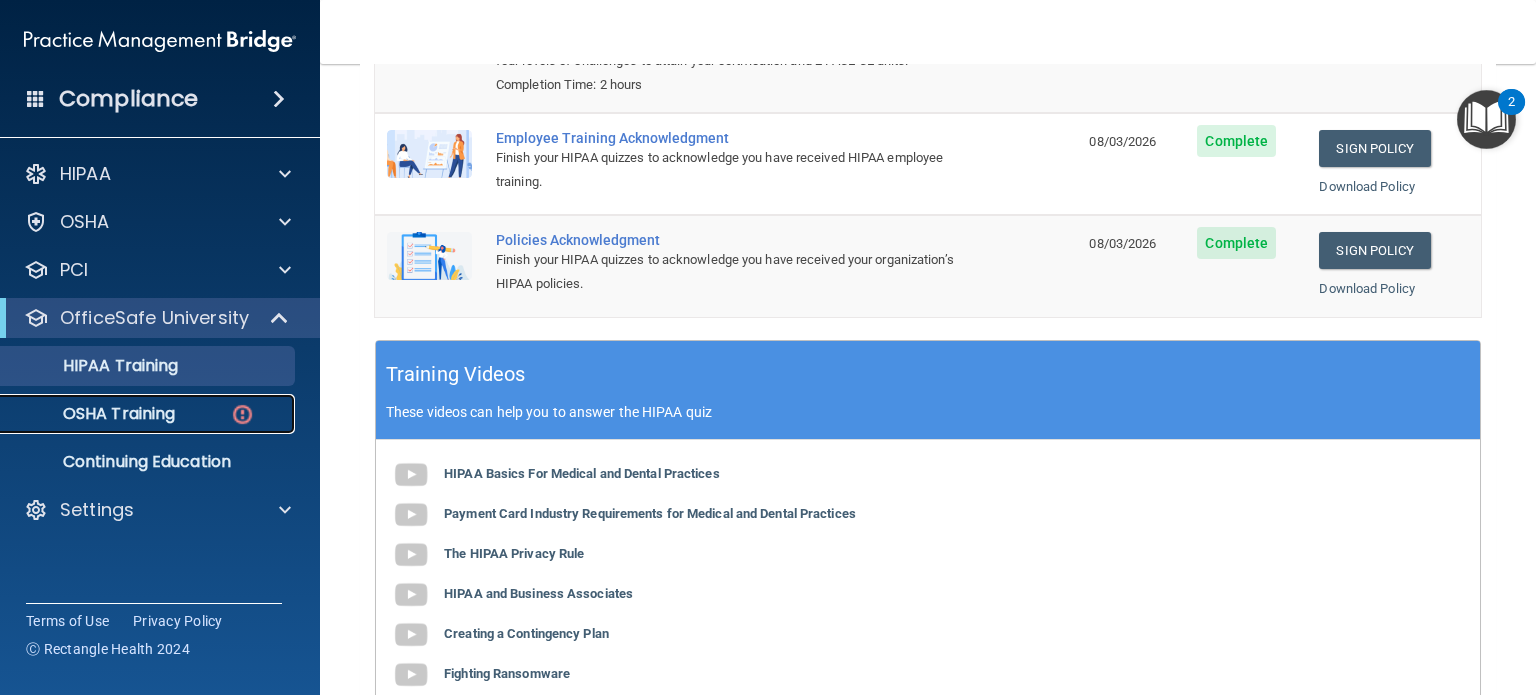 click on "OSHA Training" at bounding box center (137, 414) 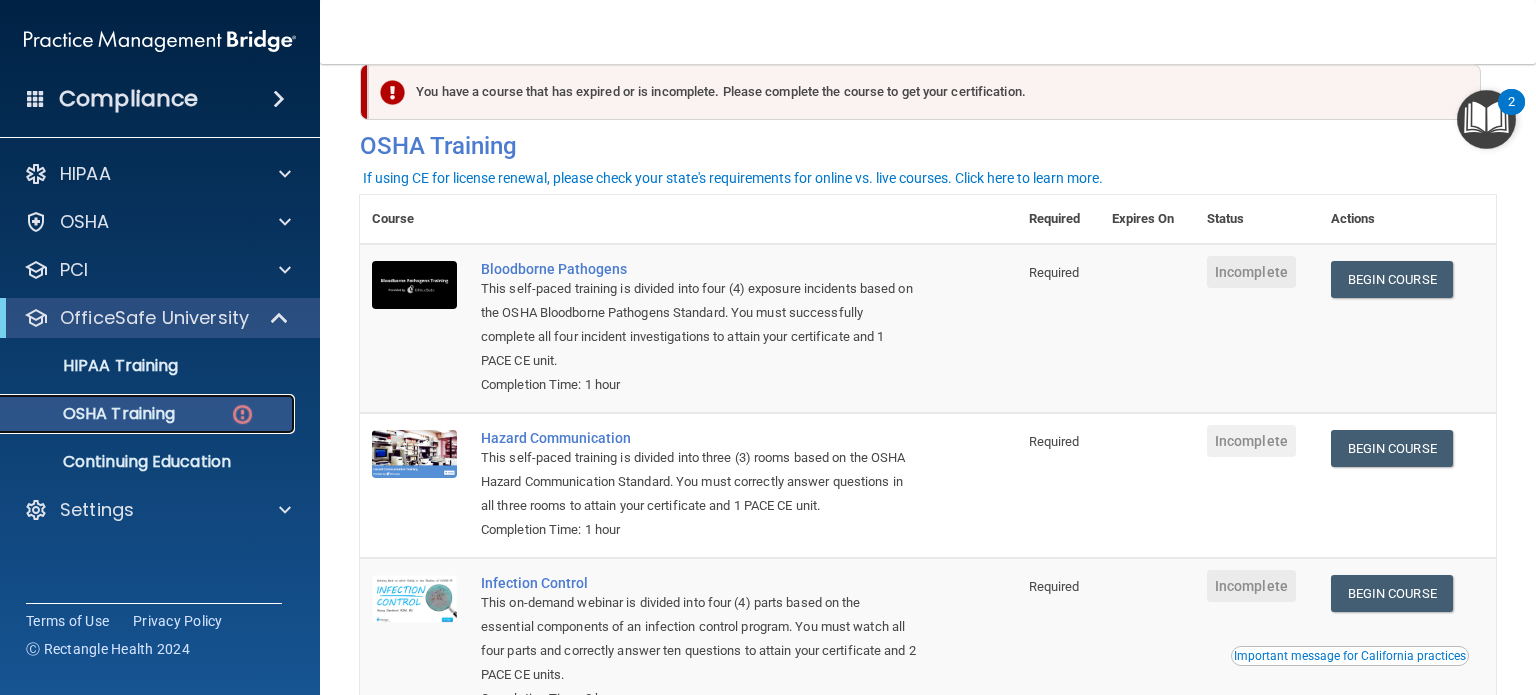 scroll, scrollTop: 37, scrollLeft: 0, axis: vertical 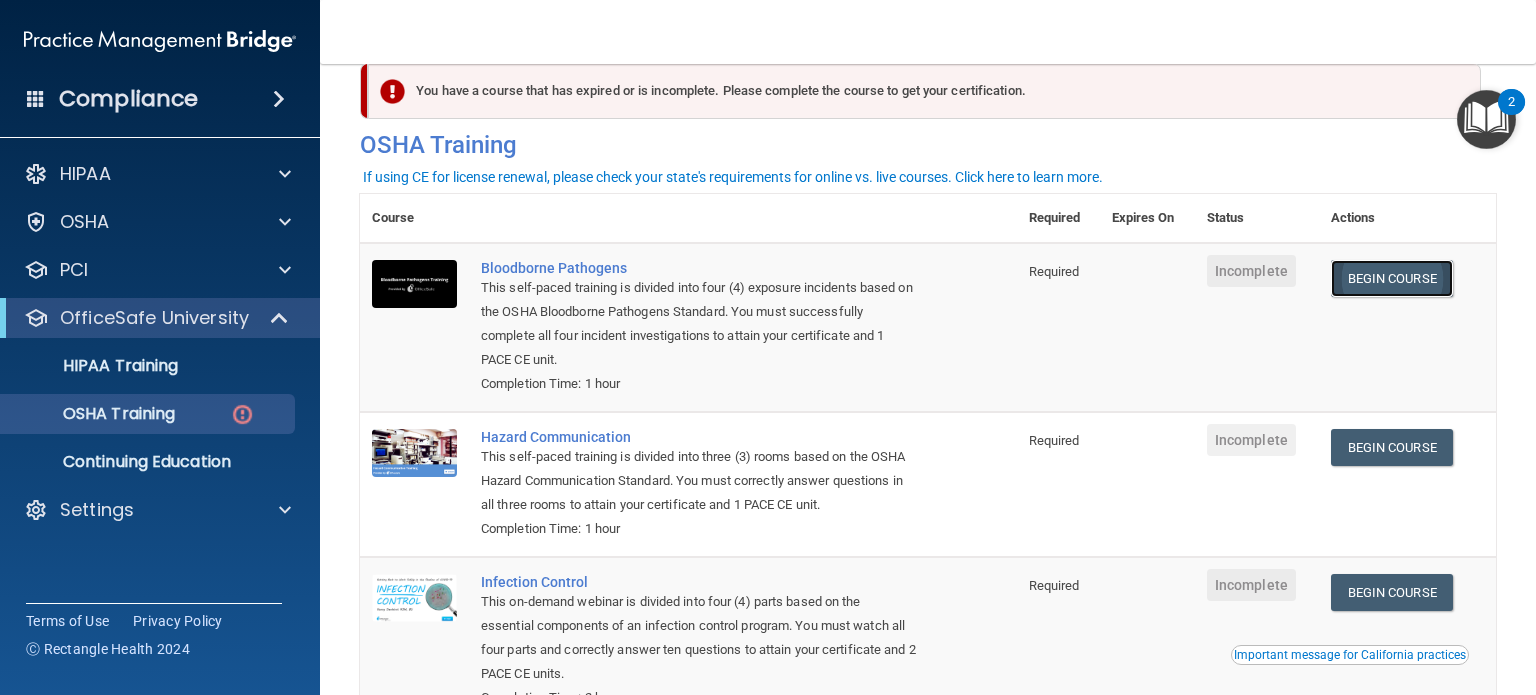 click on "Begin Course" at bounding box center [1392, 278] 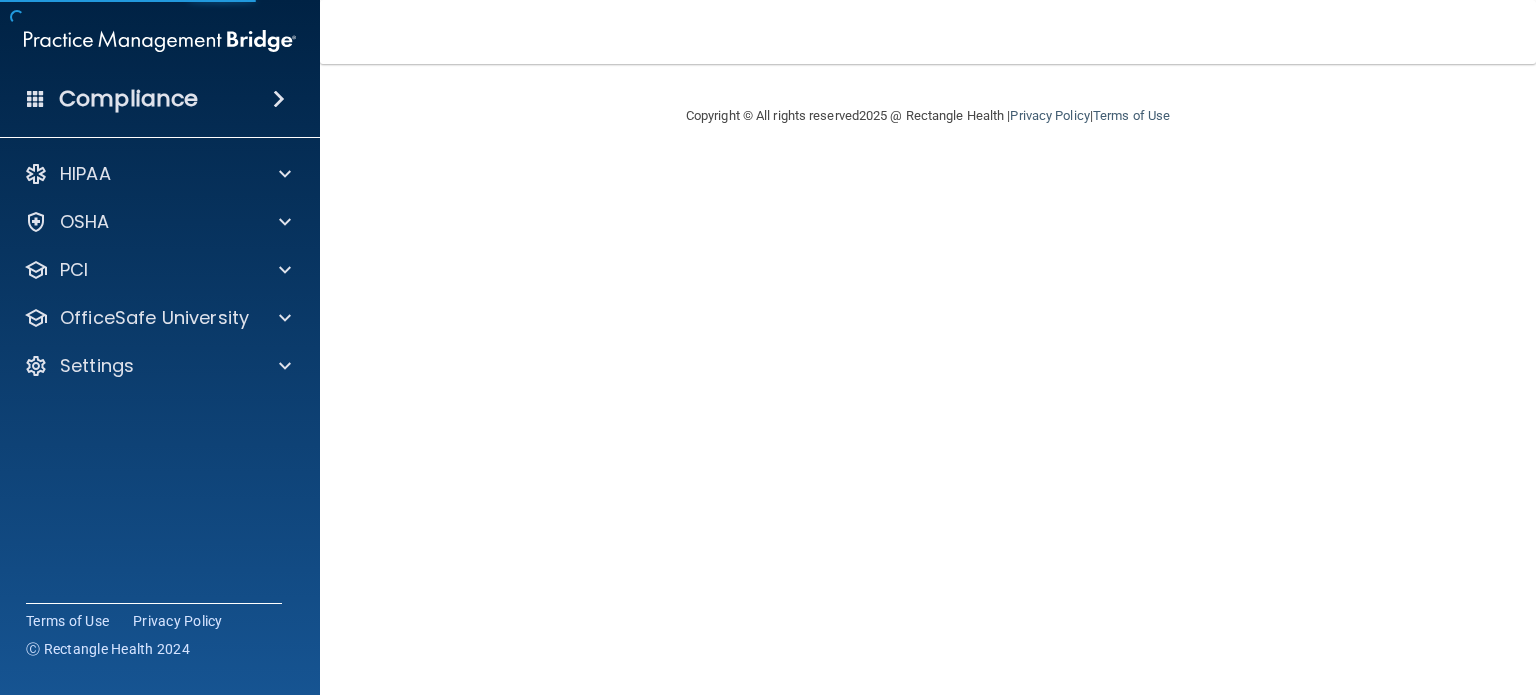 scroll, scrollTop: 0, scrollLeft: 0, axis: both 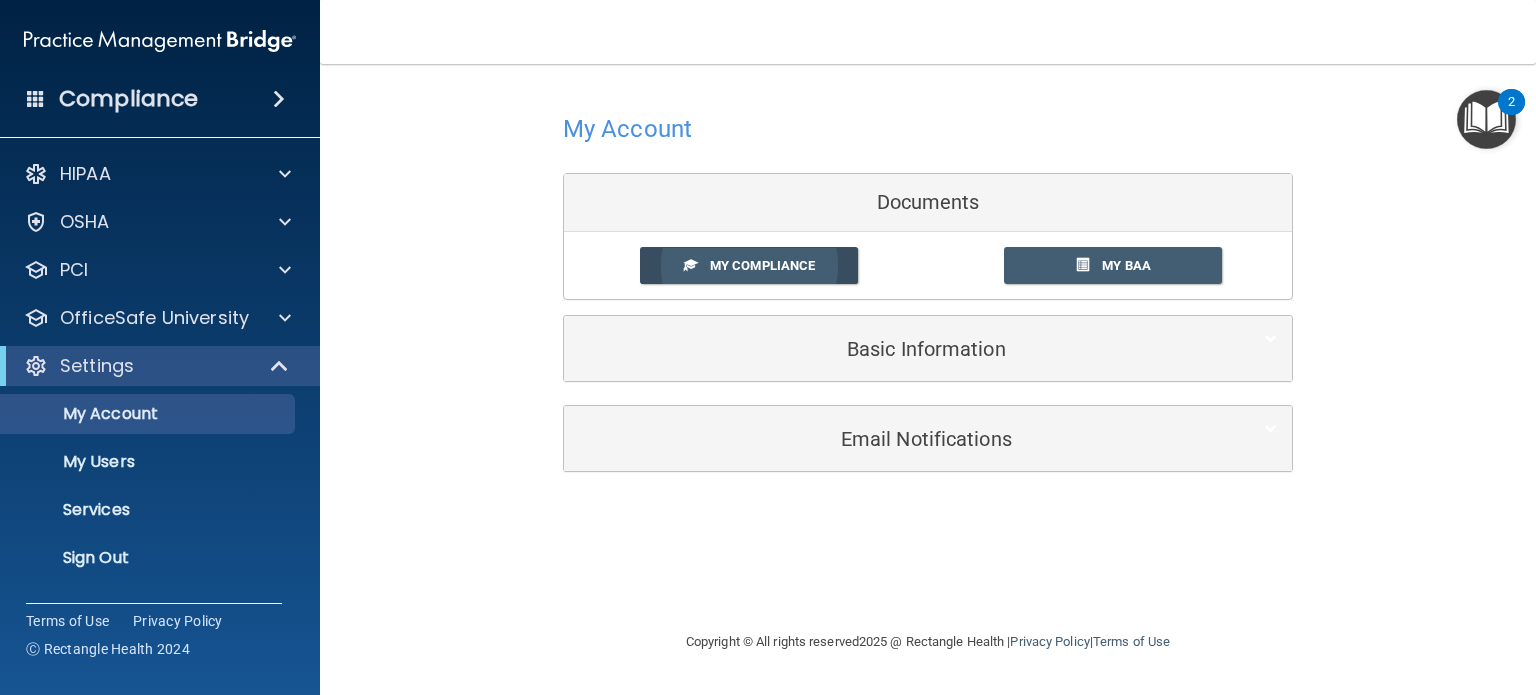 click on "My Compliance" at bounding box center (762, 265) 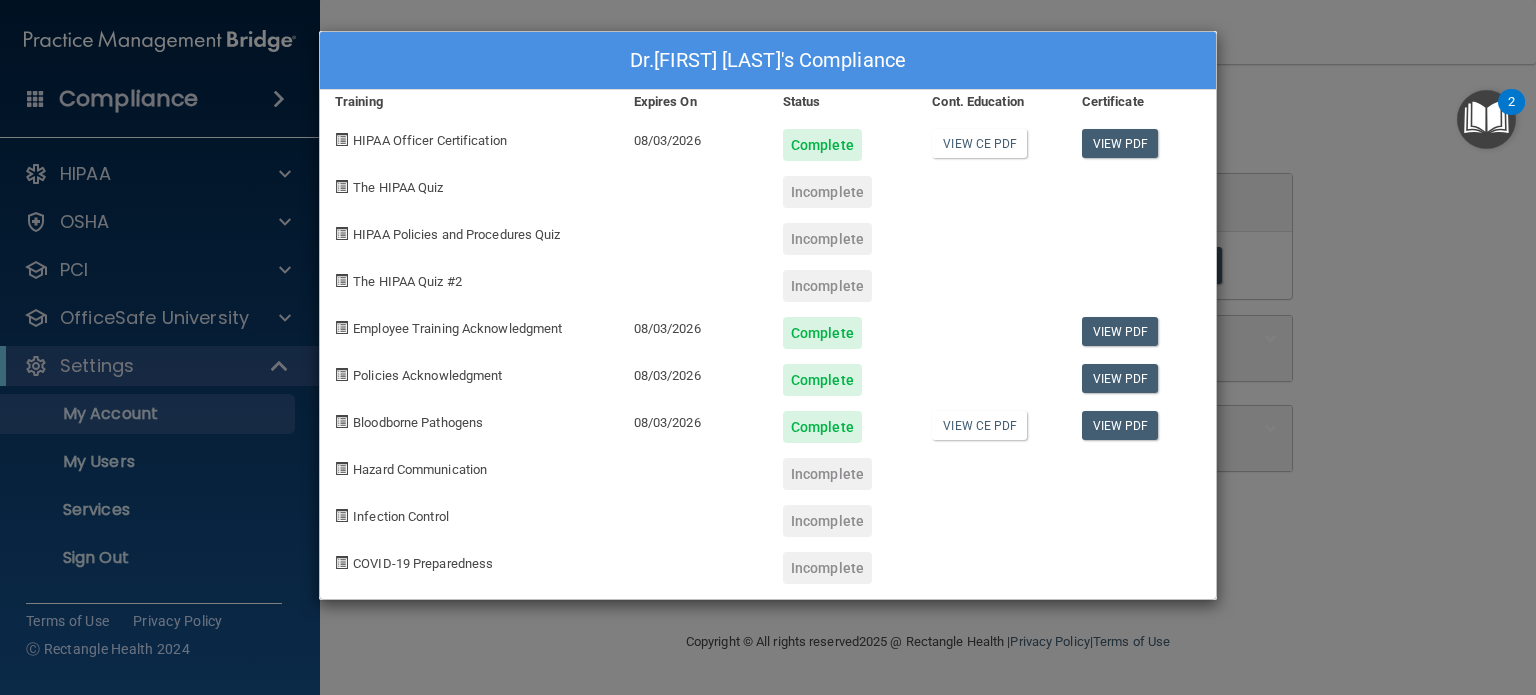 click on "Dr.[FIRST] [LAST]'s Compliance      Training   Expires On   Status   Cont. Education   Certificate         HIPAA Officer Certification      08/03/2026       Complete        View CE PDF       View PDF         The HIPAA Quiz             Incomplete                      HIPAA Policies and Procedures Quiz             Incomplete                      The HIPAA Quiz #2             Incomplete                      Employee Training Acknowledgment      08/03/2026       Complete              View PDF         Policies Acknowledgment      08/03/2026       Complete              View PDF         Bloodborne Pathogens      08/03/2026       Complete        View CE PDF       View PDF         Hazard Communication             Incomplete                      Infection Control             Incomplete                      COVID-19 Preparedness             Incomplete" at bounding box center [768, 347] 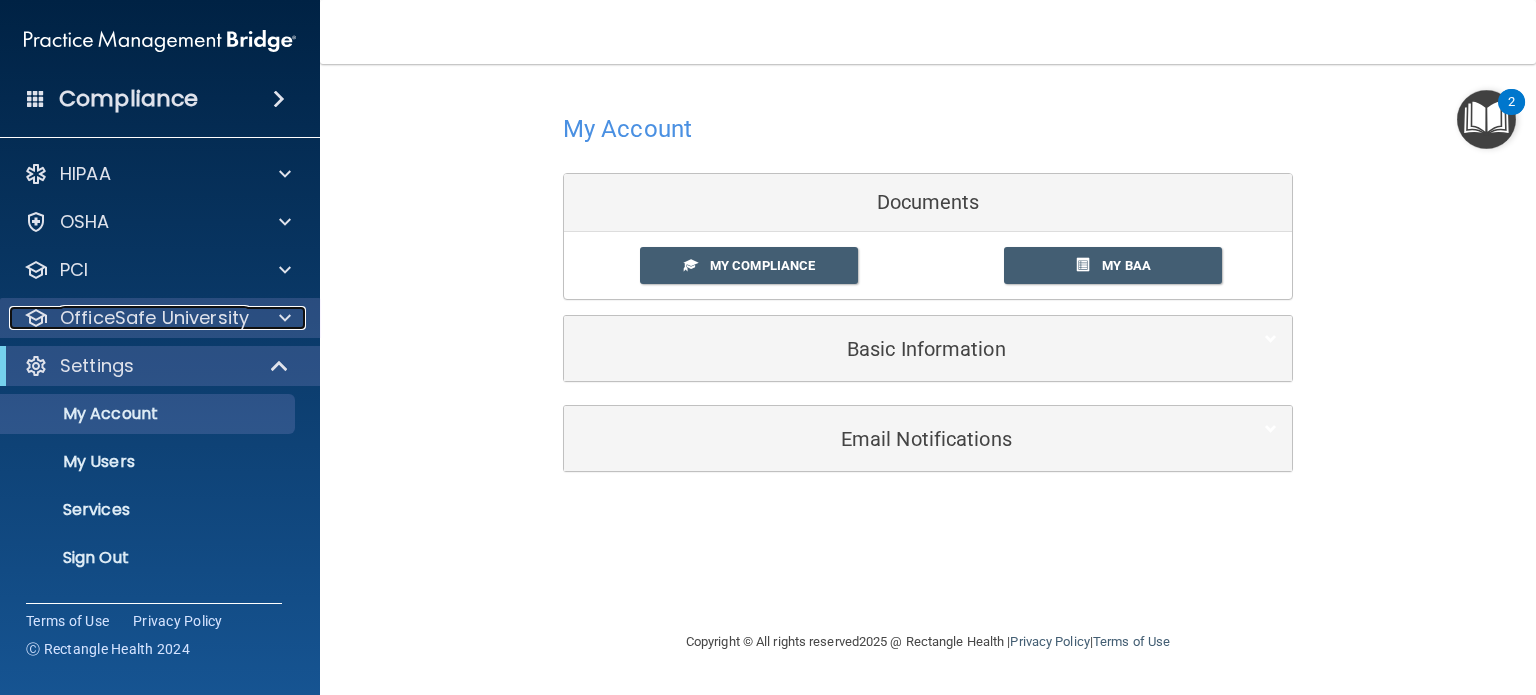 click on "OfficeSafe University" at bounding box center (154, 318) 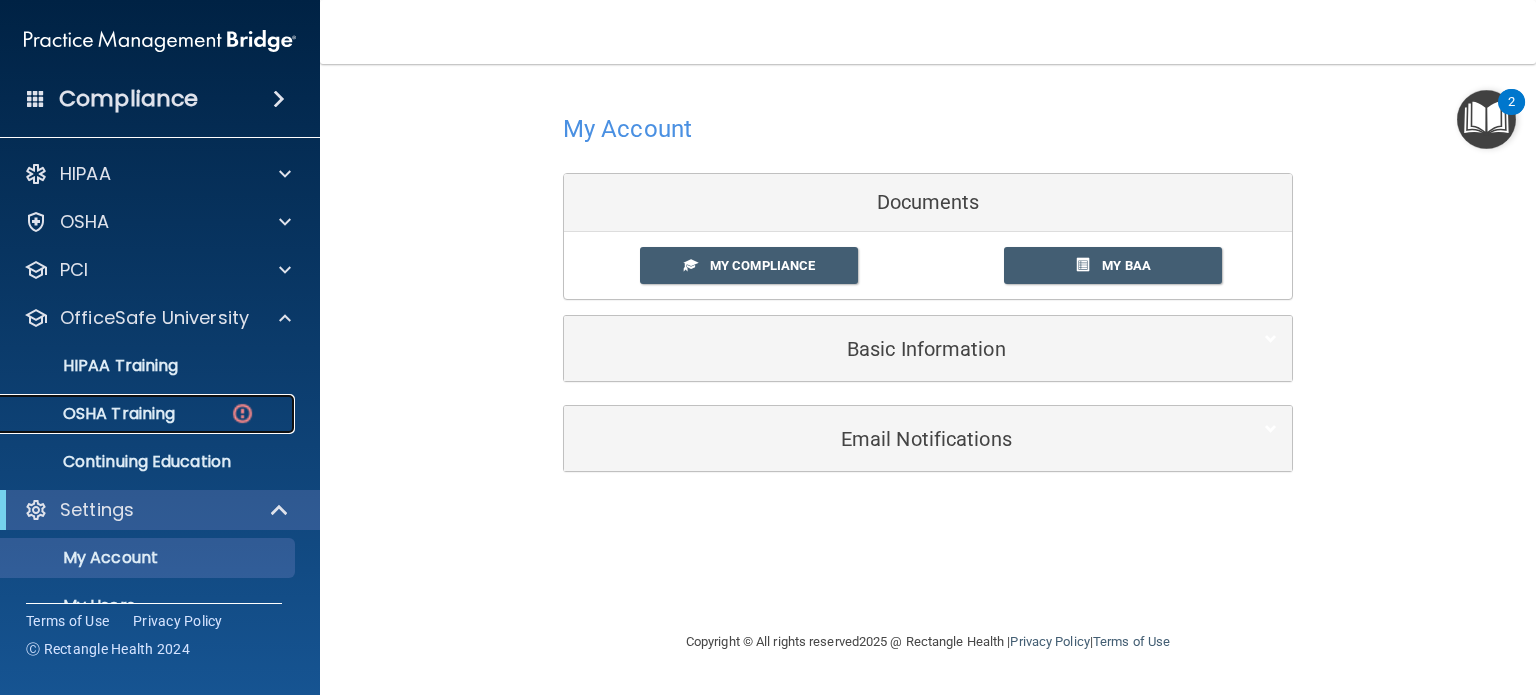 click on "OSHA Training" at bounding box center (94, 414) 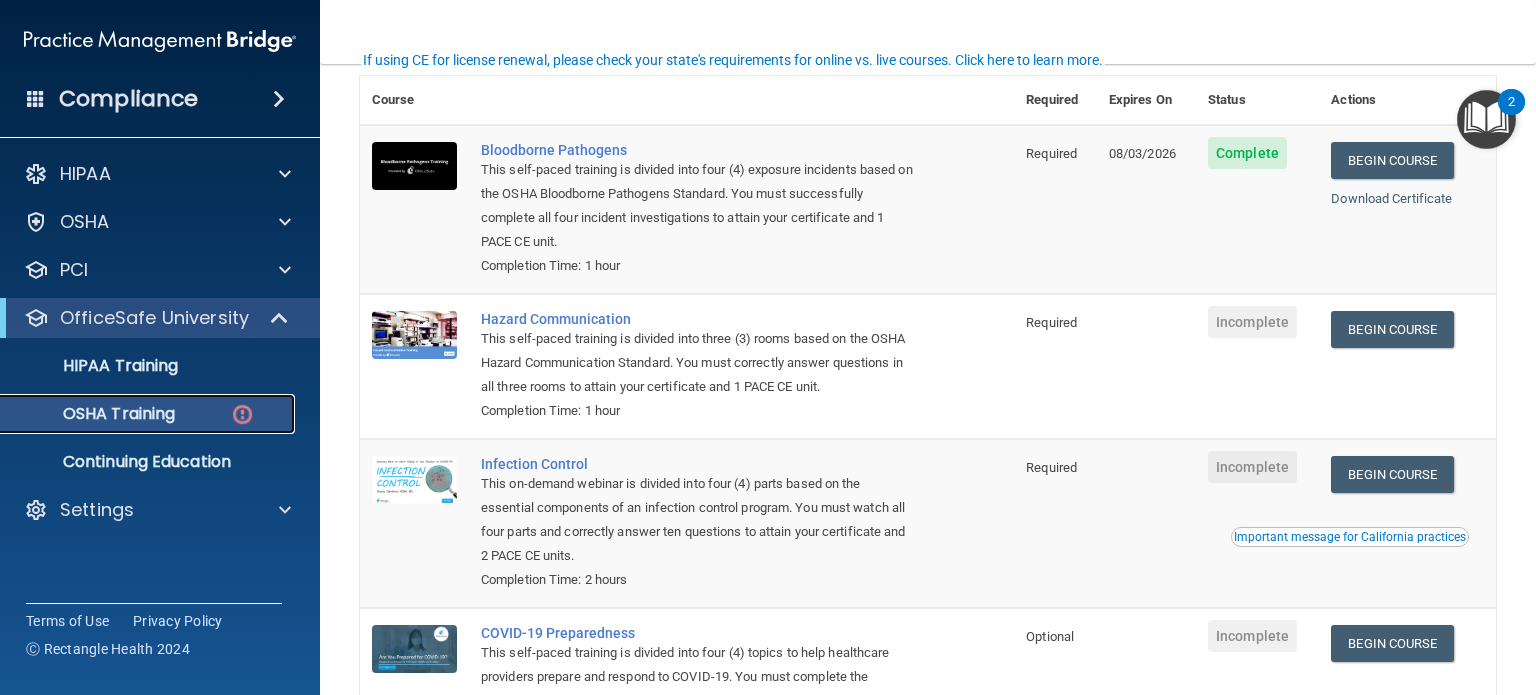 scroll, scrollTop: 154, scrollLeft: 0, axis: vertical 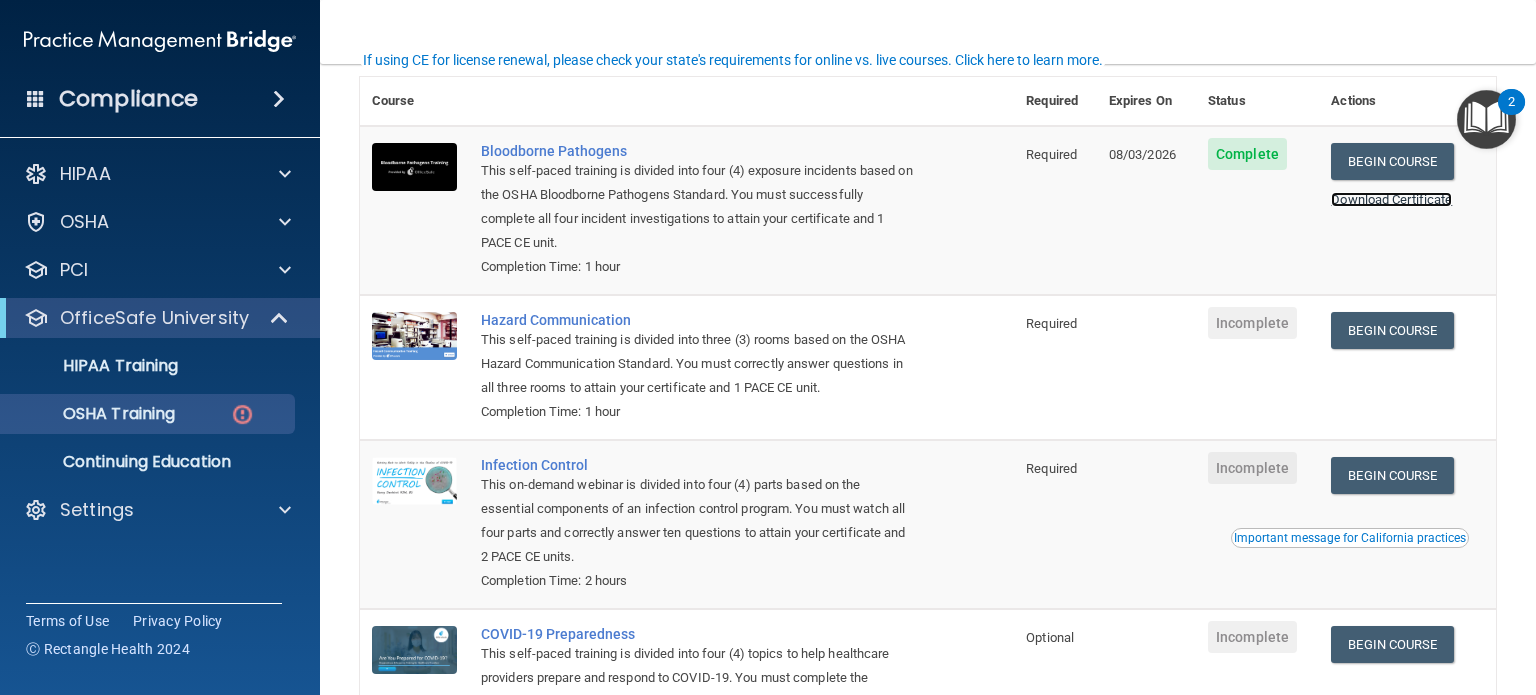 click on "Download Certificate" at bounding box center (1391, 199) 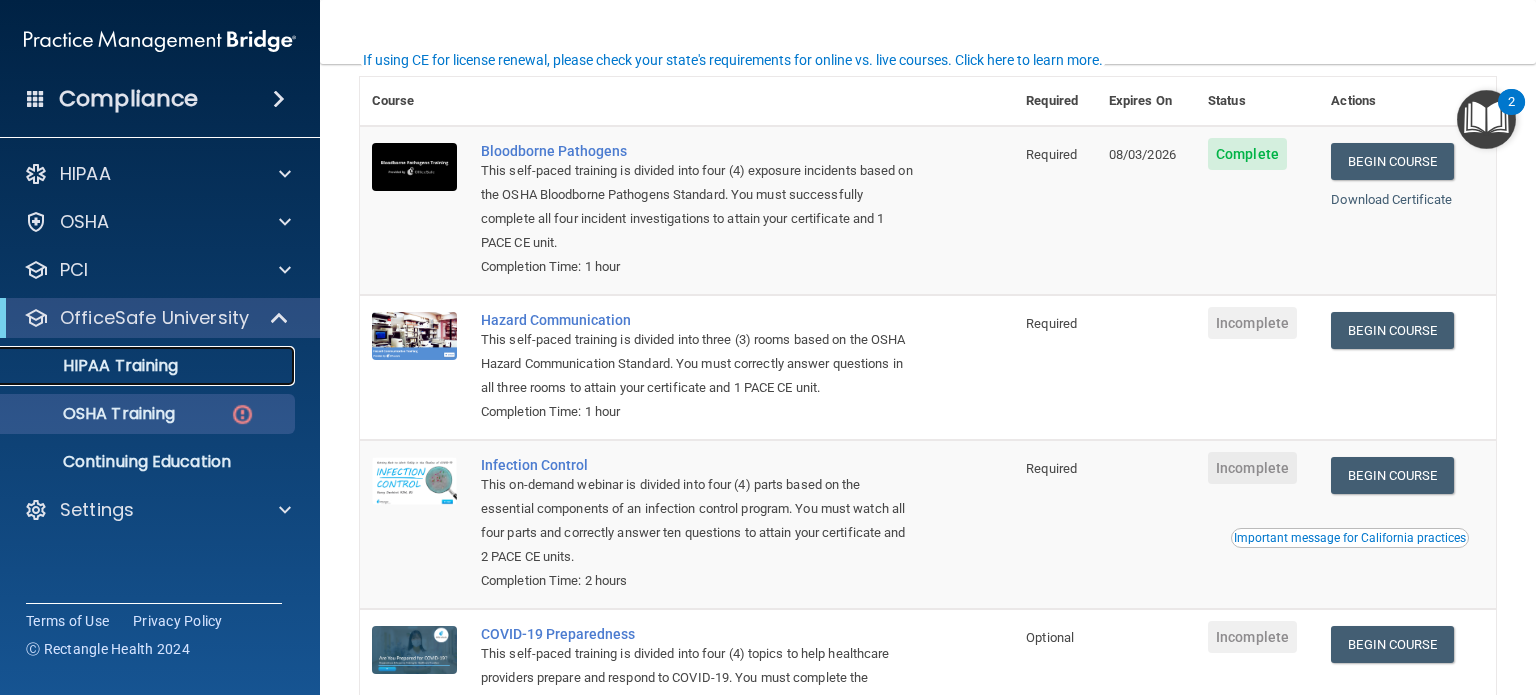 click on "HIPAA Training" at bounding box center [95, 366] 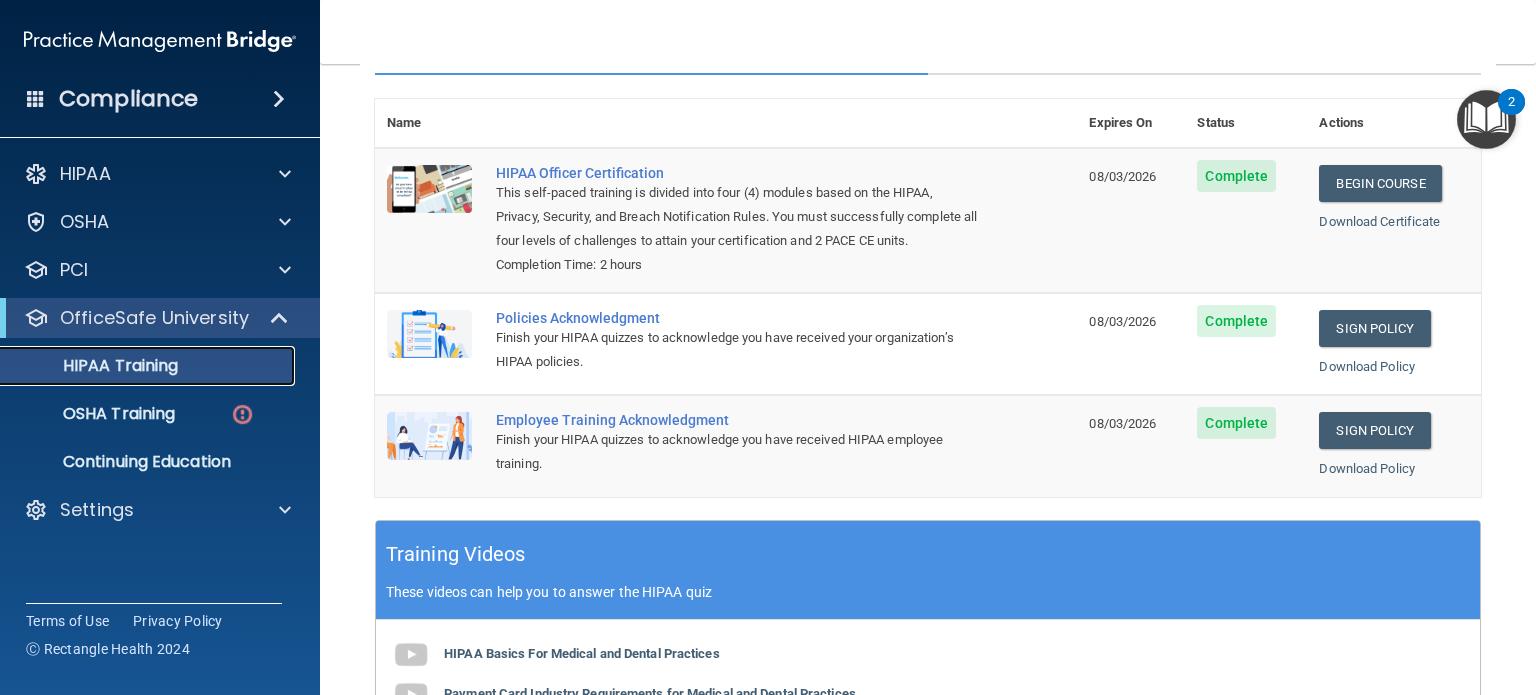 scroll, scrollTop: 203, scrollLeft: 0, axis: vertical 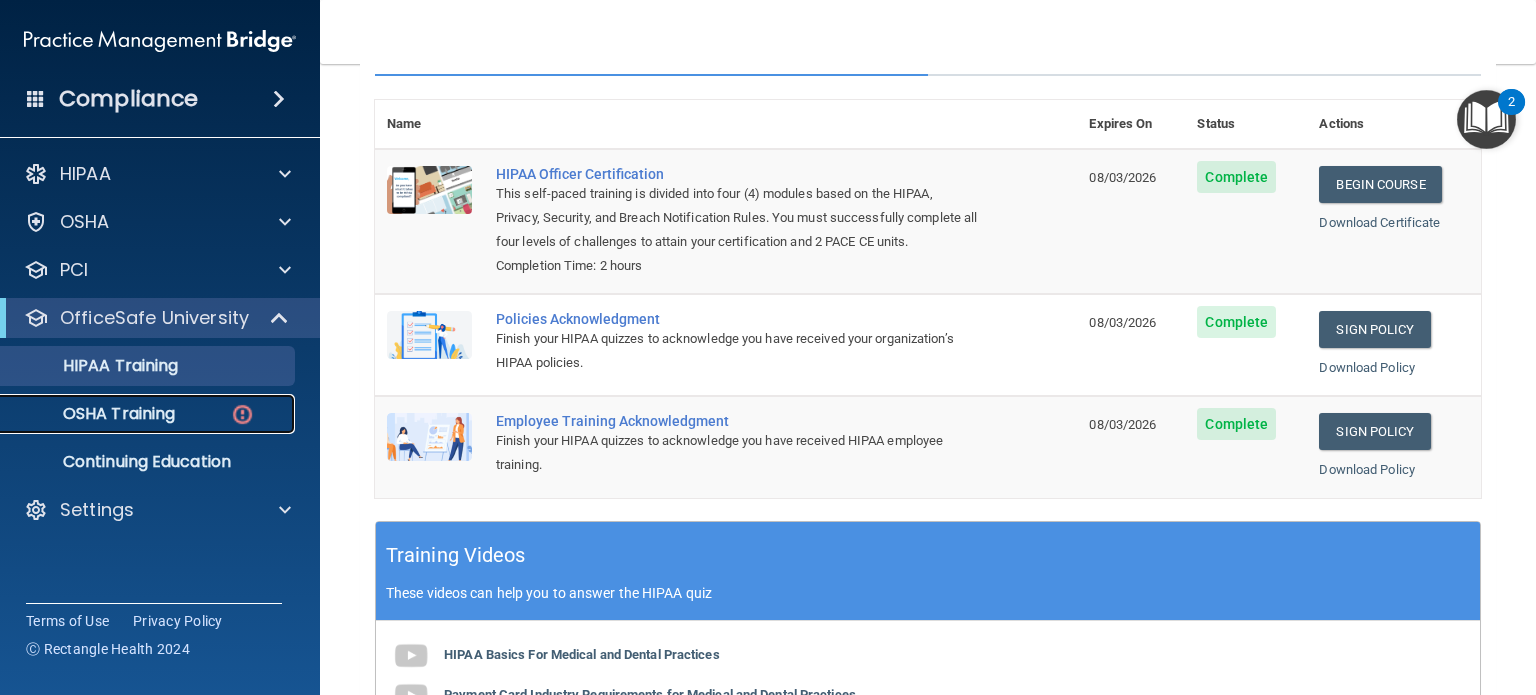 click on "OSHA Training" at bounding box center (149, 414) 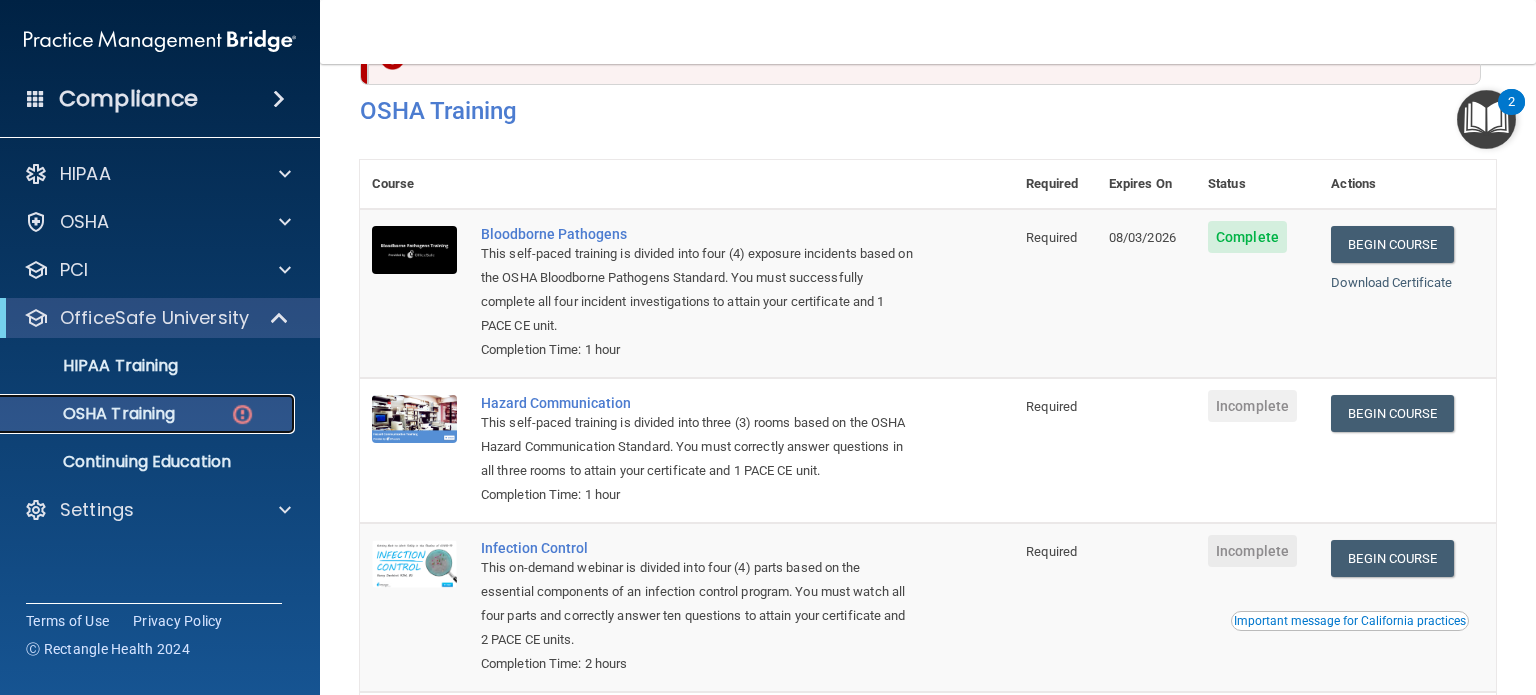 scroll, scrollTop: 72, scrollLeft: 0, axis: vertical 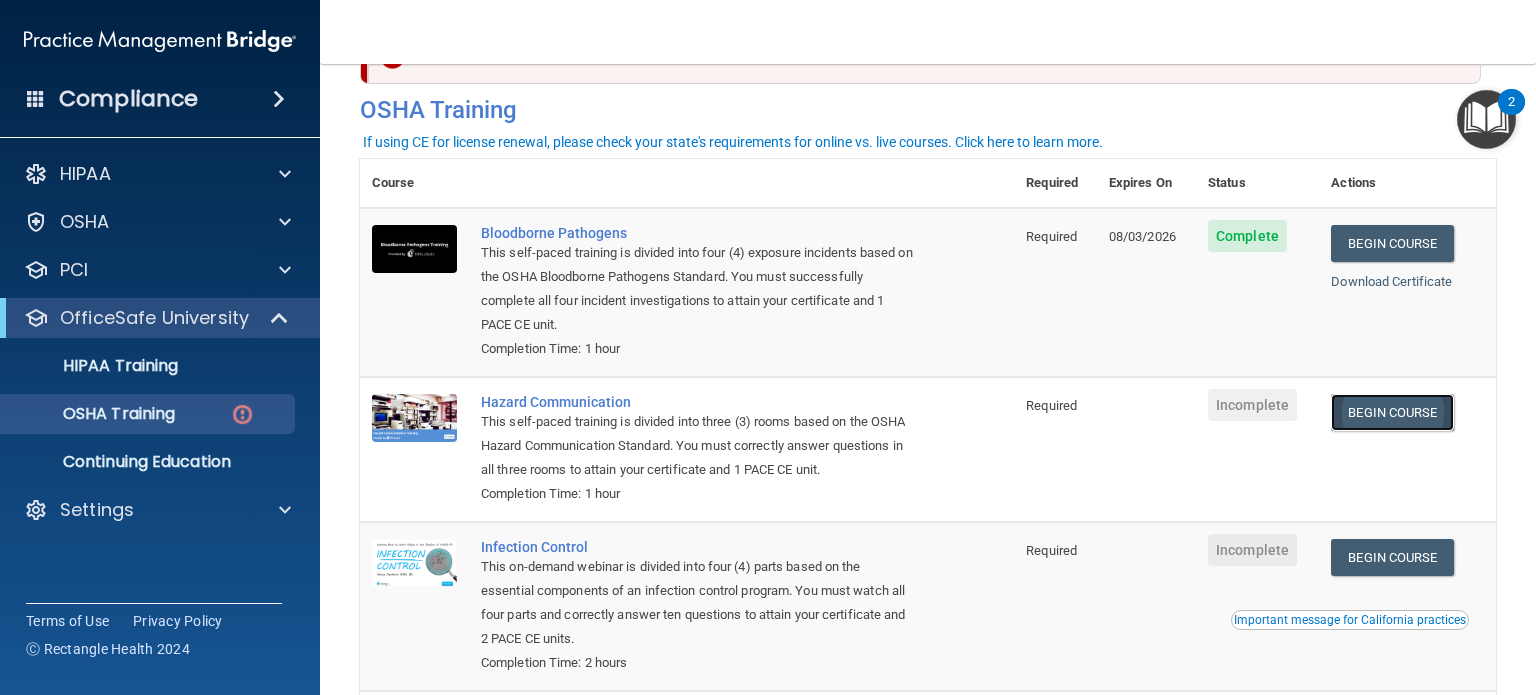 click on "Begin Course" at bounding box center [1392, 412] 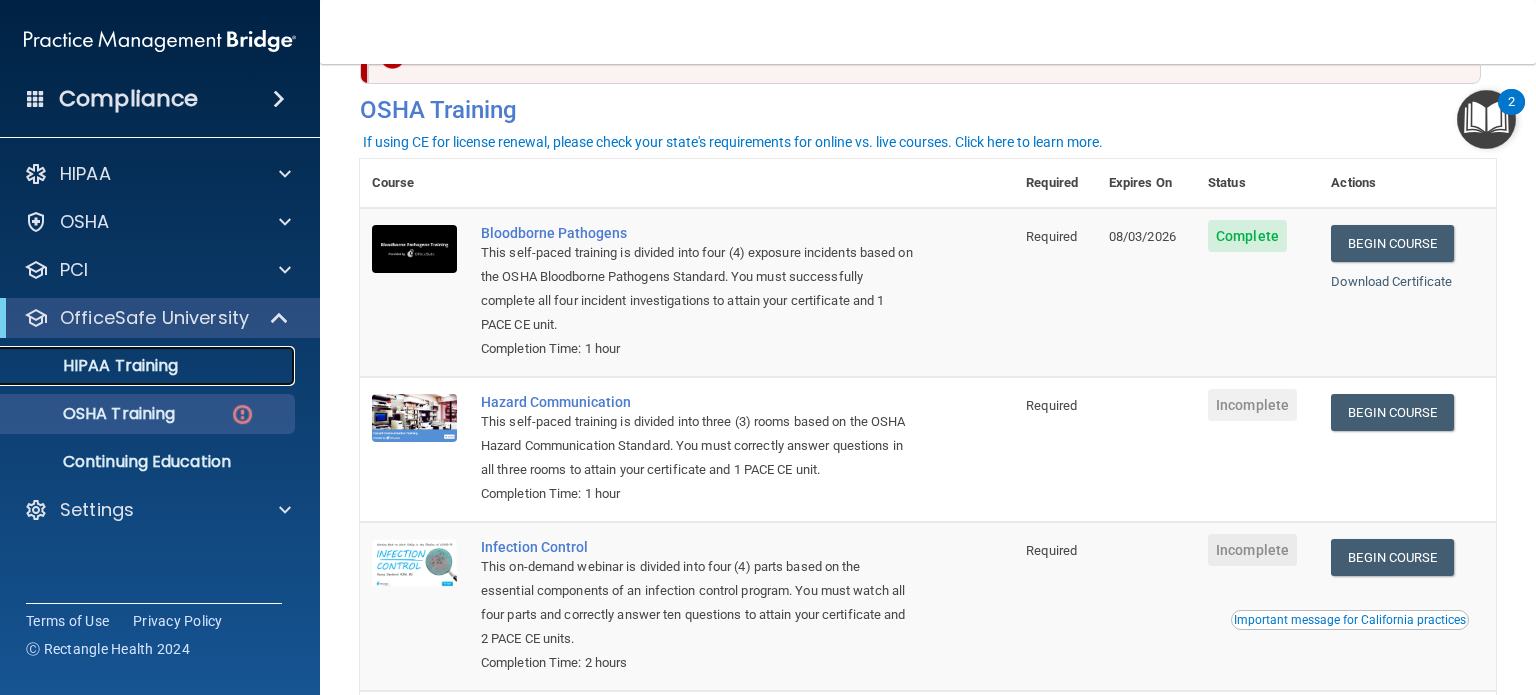 click on "HIPAA Training" at bounding box center [95, 366] 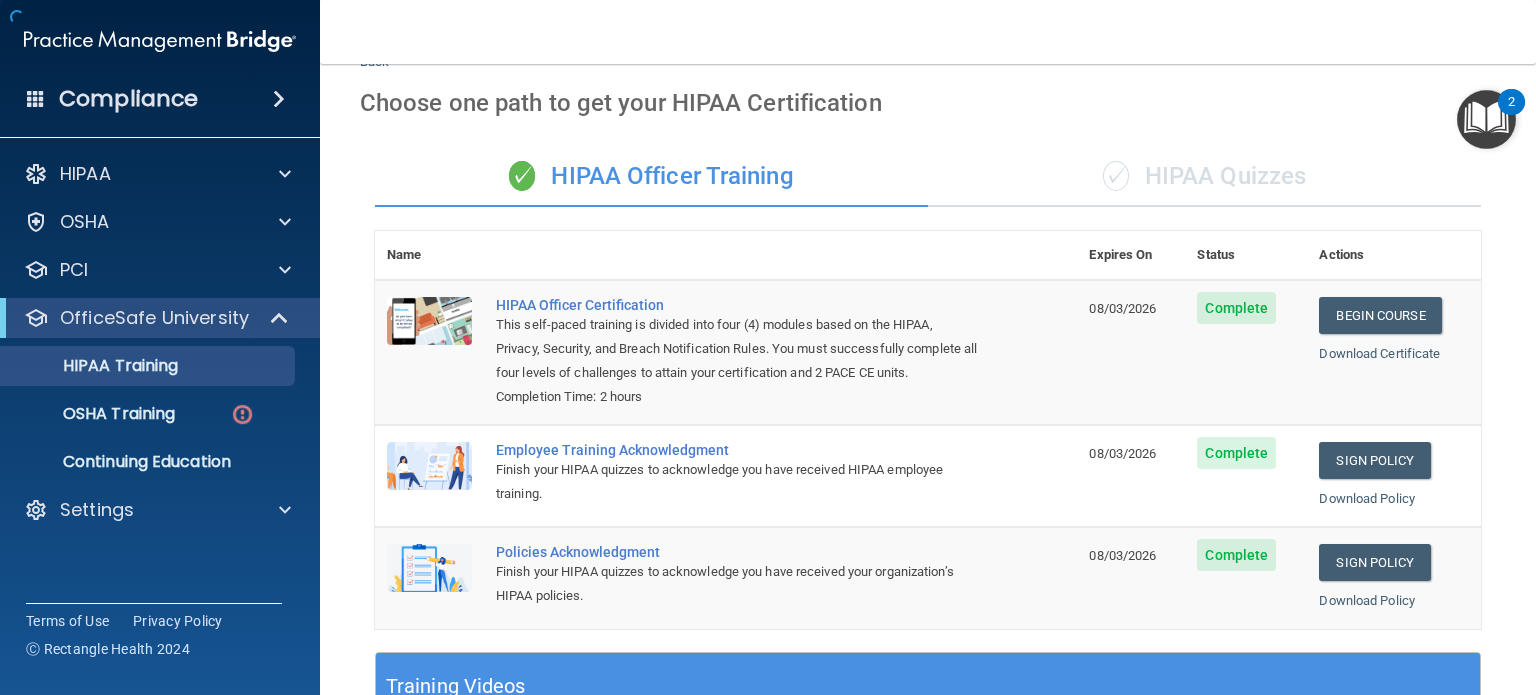 click on "HIPAA Training                   OSHA Training                   Continuing Education" at bounding box center [161, 410] 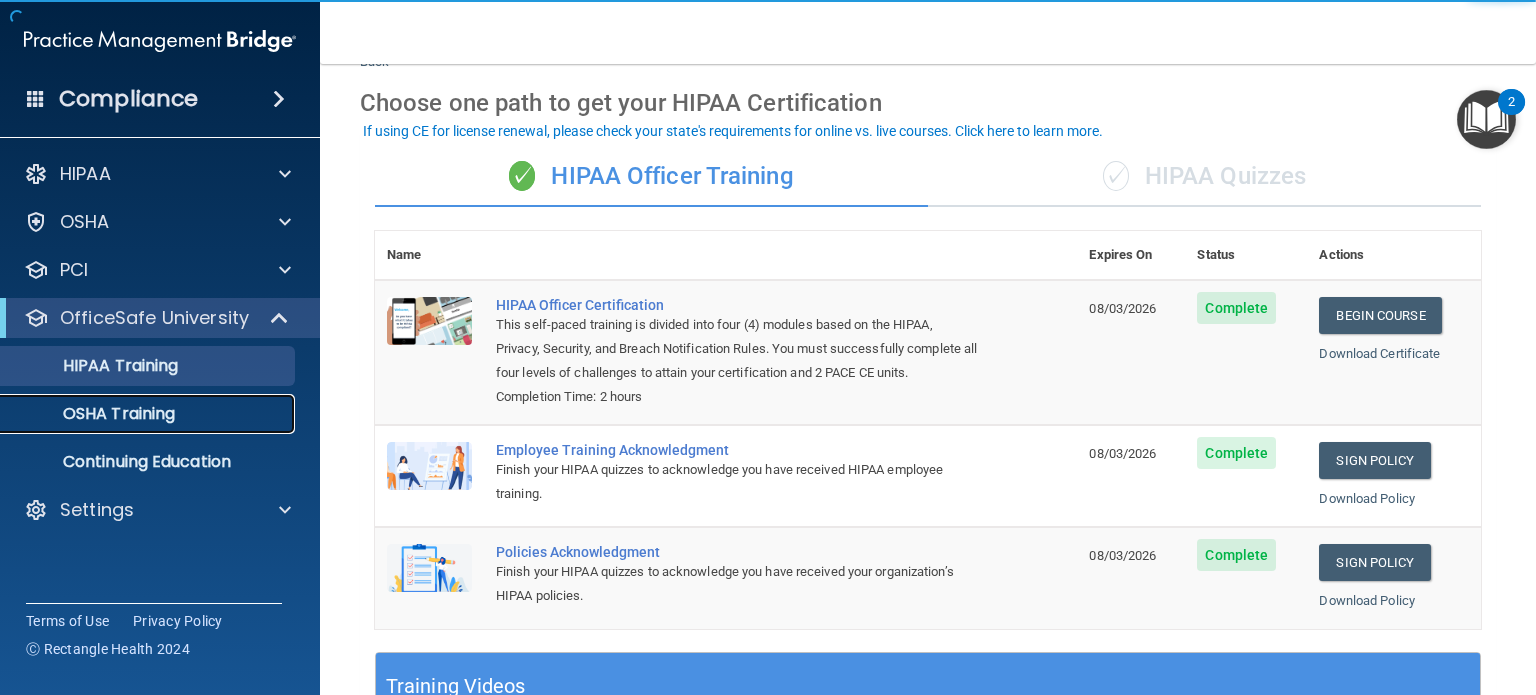 click on "OSHA Training" at bounding box center (149, 414) 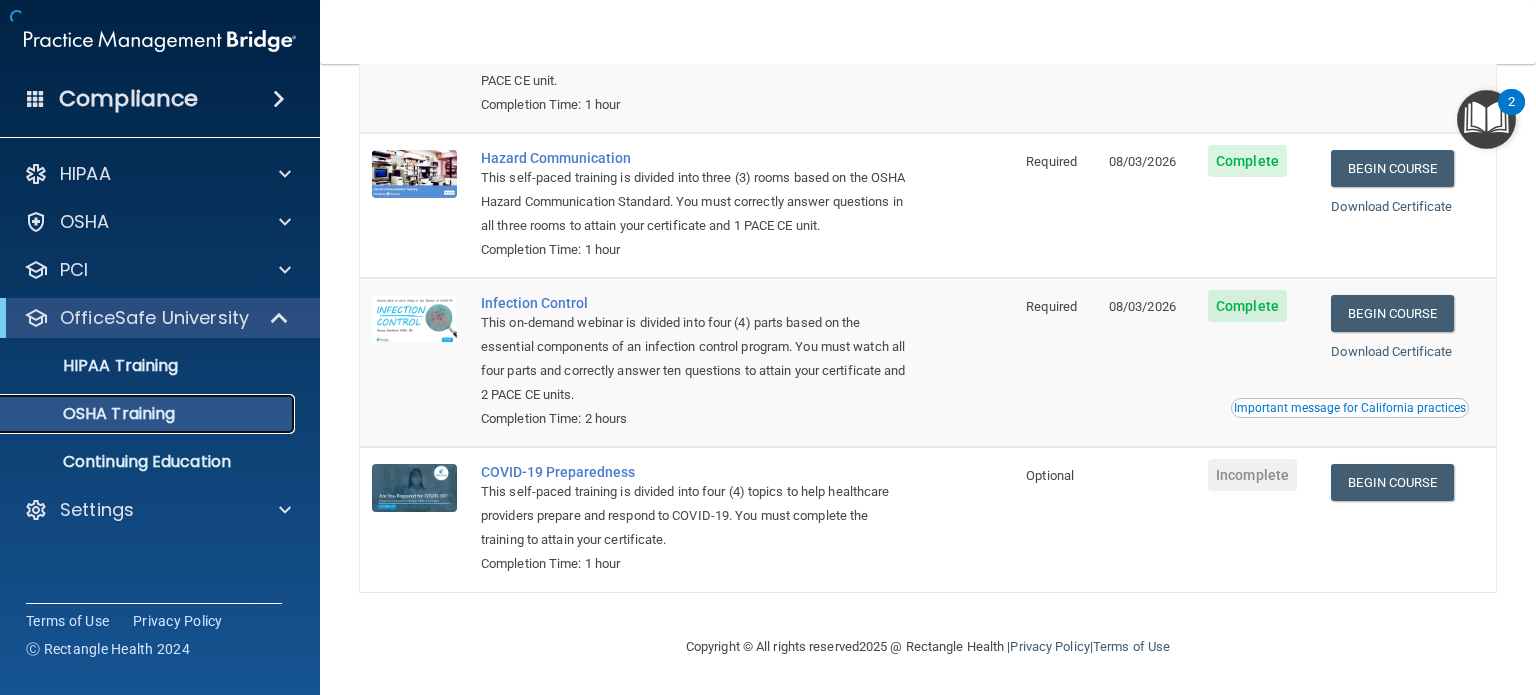 scroll, scrollTop: 264, scrollLeft: 0, axis: vertical 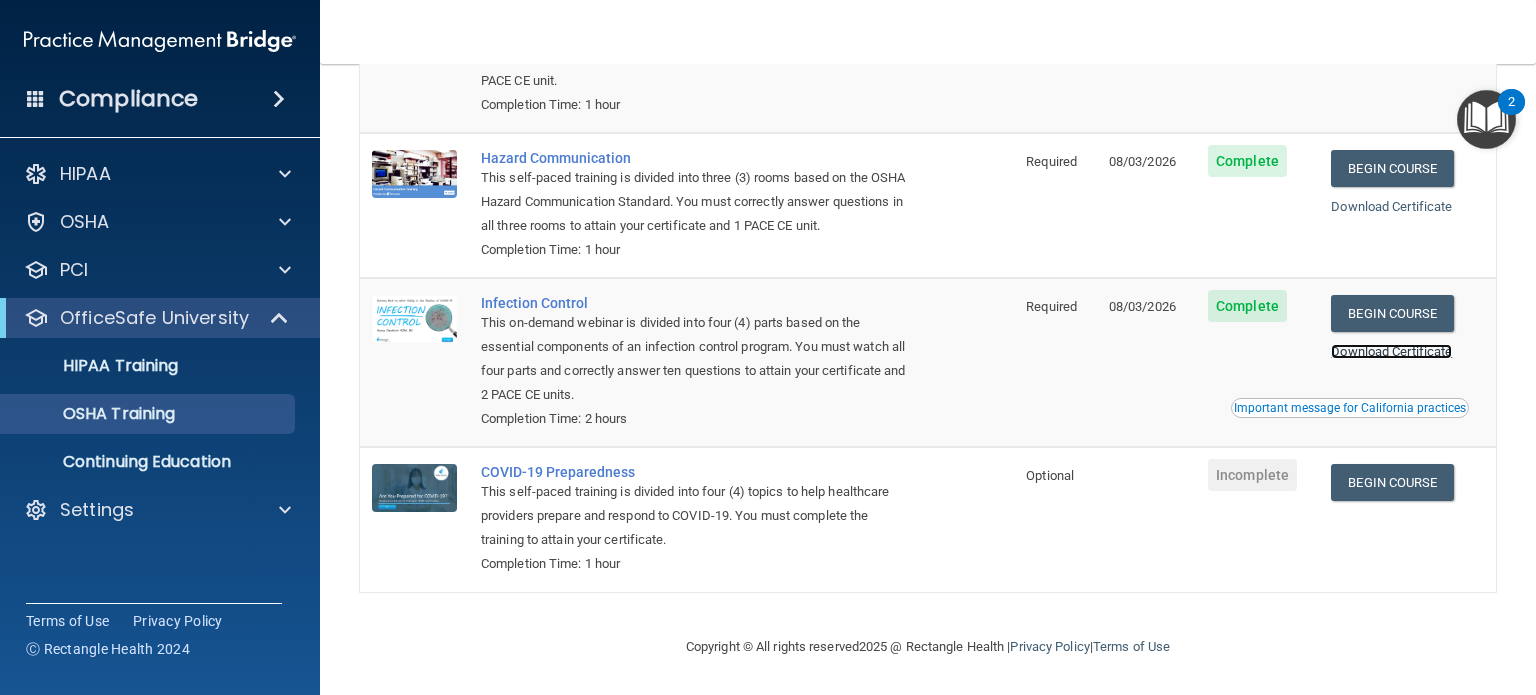 click on "Download Certificate" at bounding box center [1391, 351] 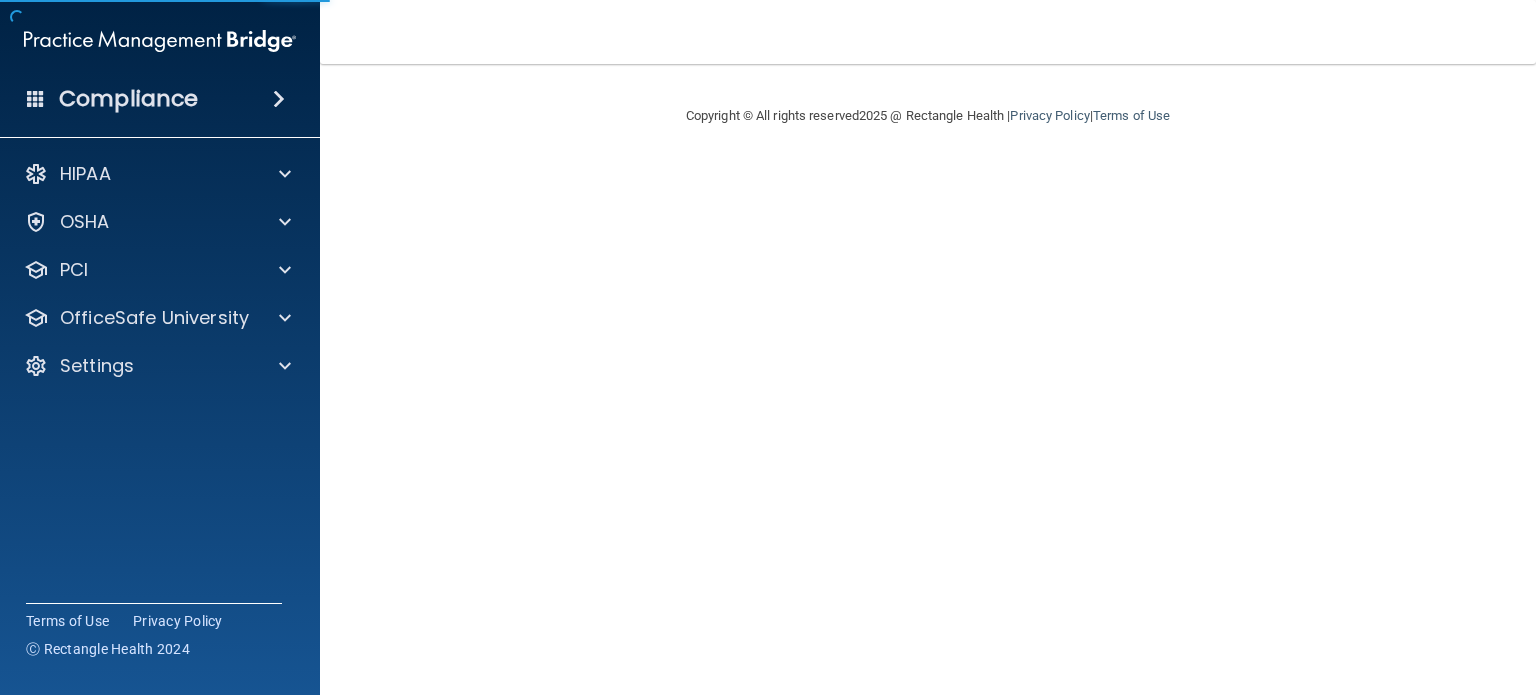 scroll, scrollTop: 0, scrollLeft: 0, axis: both 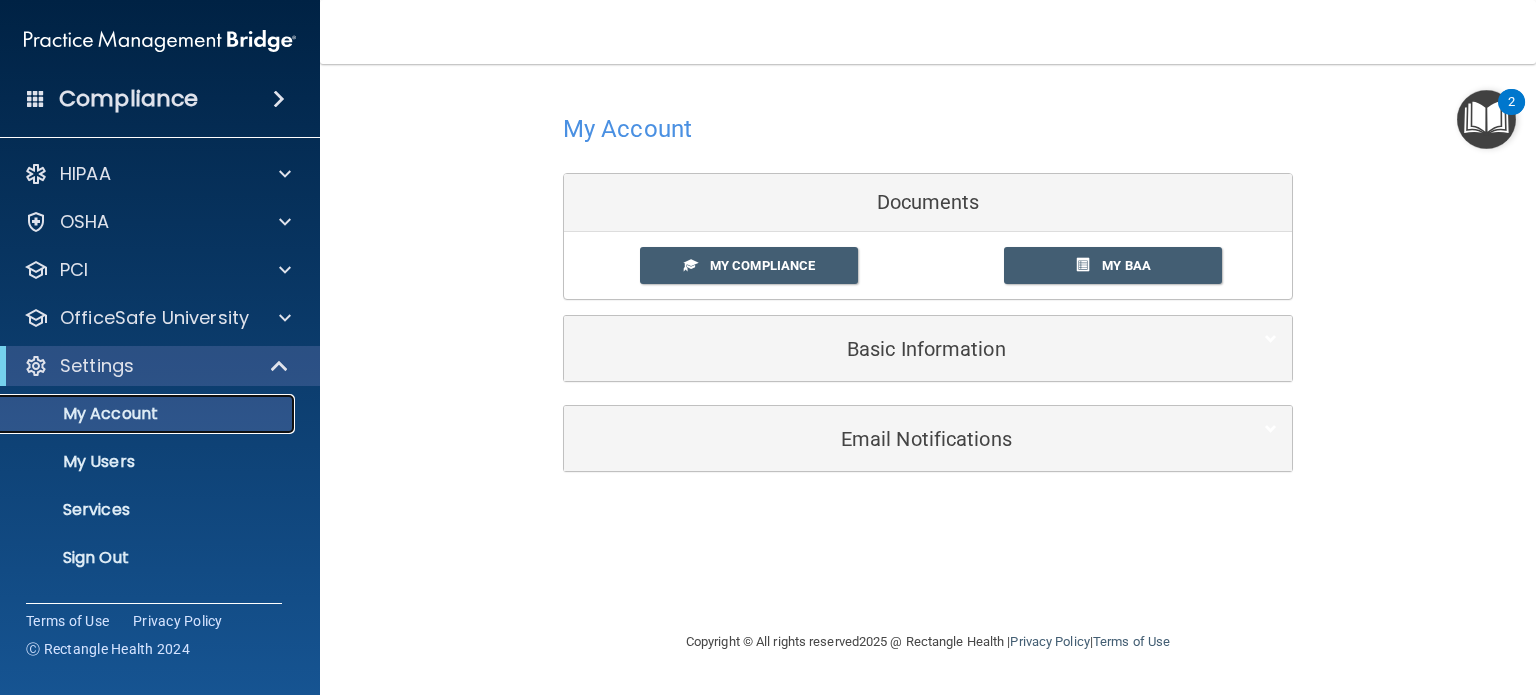 click on "My Account" at bounding box center [137, 414] 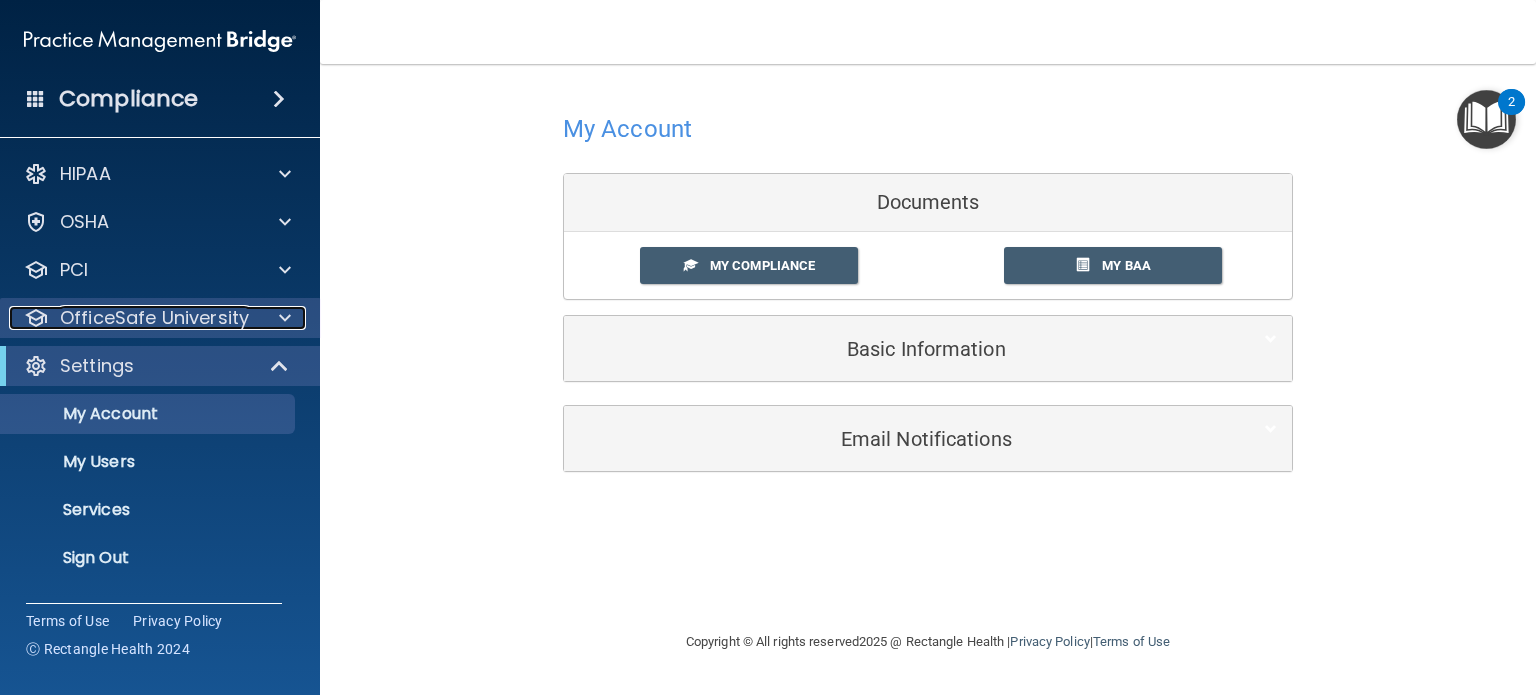 click on "OfficeSafe University" at bounding box center (154, 318) 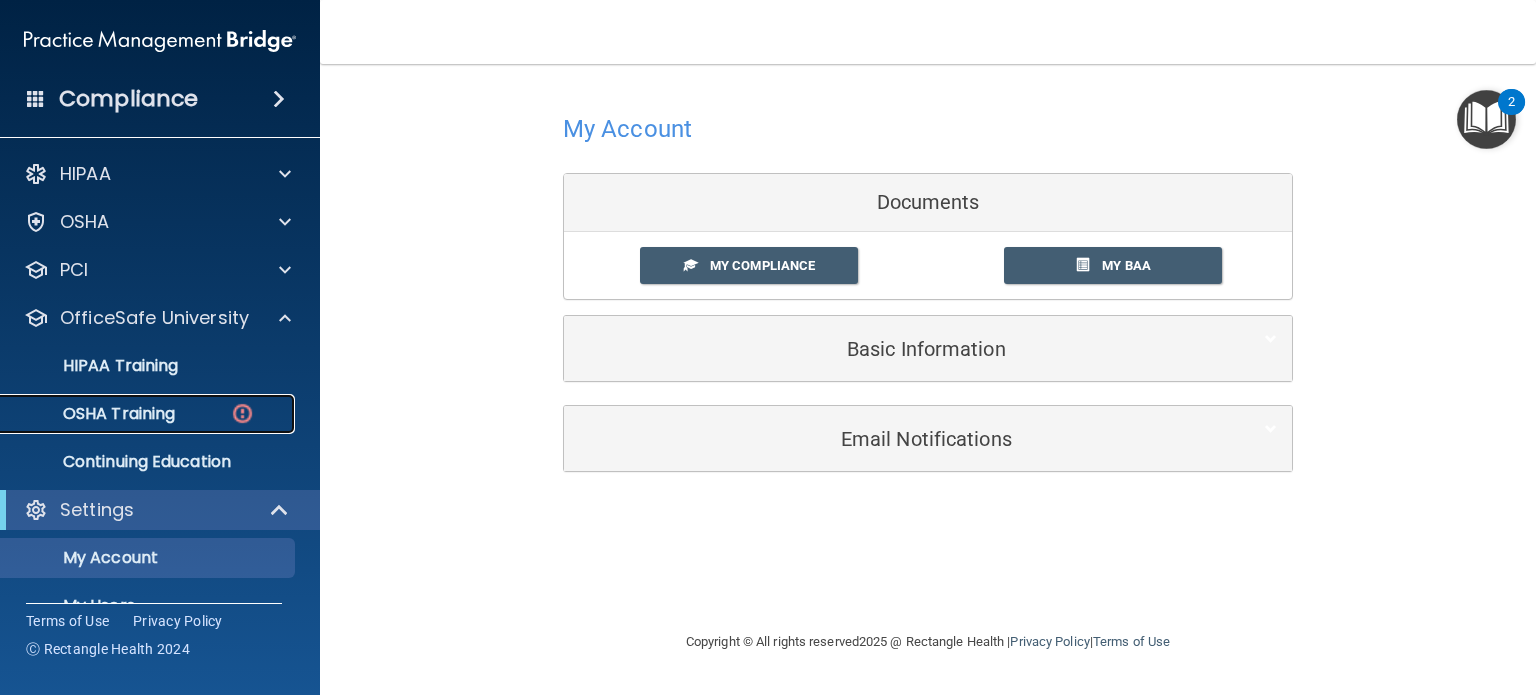 click on "OSHA Training" at bounding box center (94, 414) 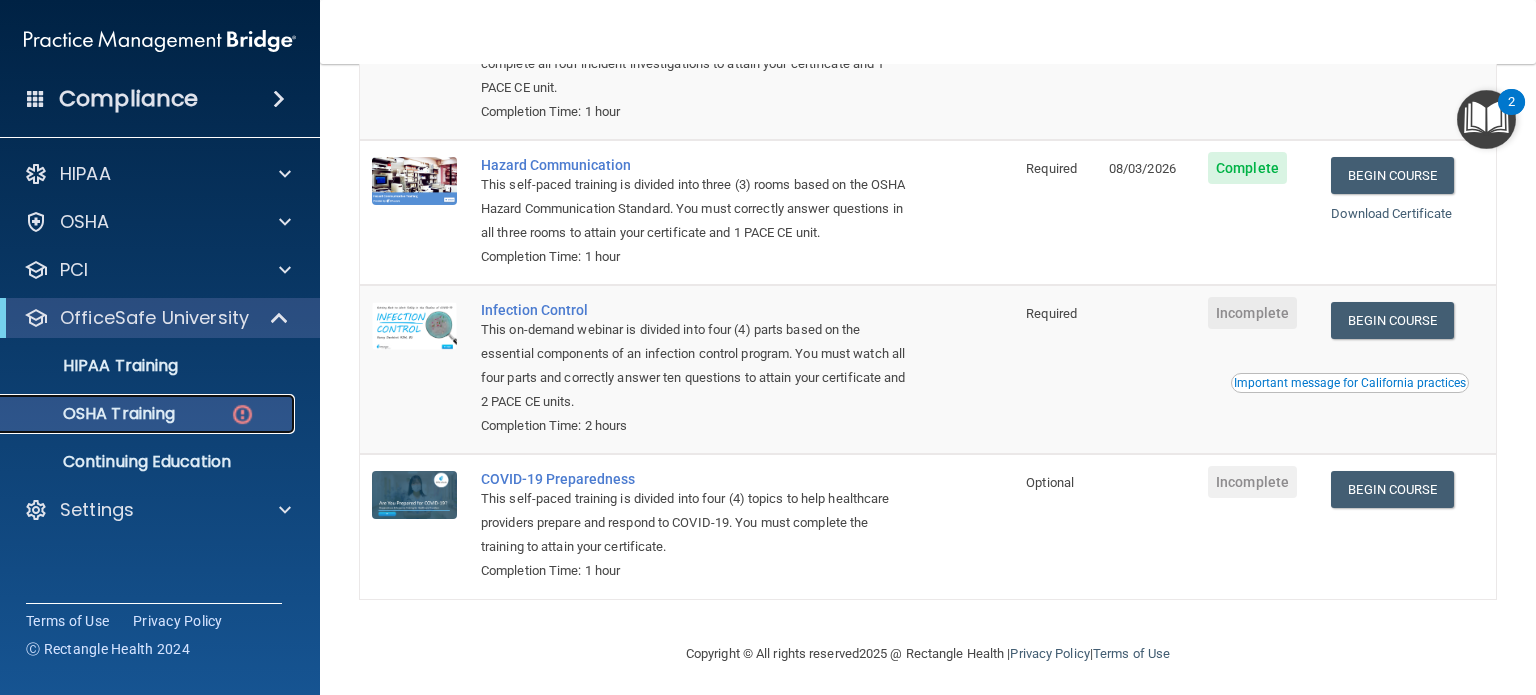scroll, scrollTop: 343, scrollLeft: 0, axis: vertical 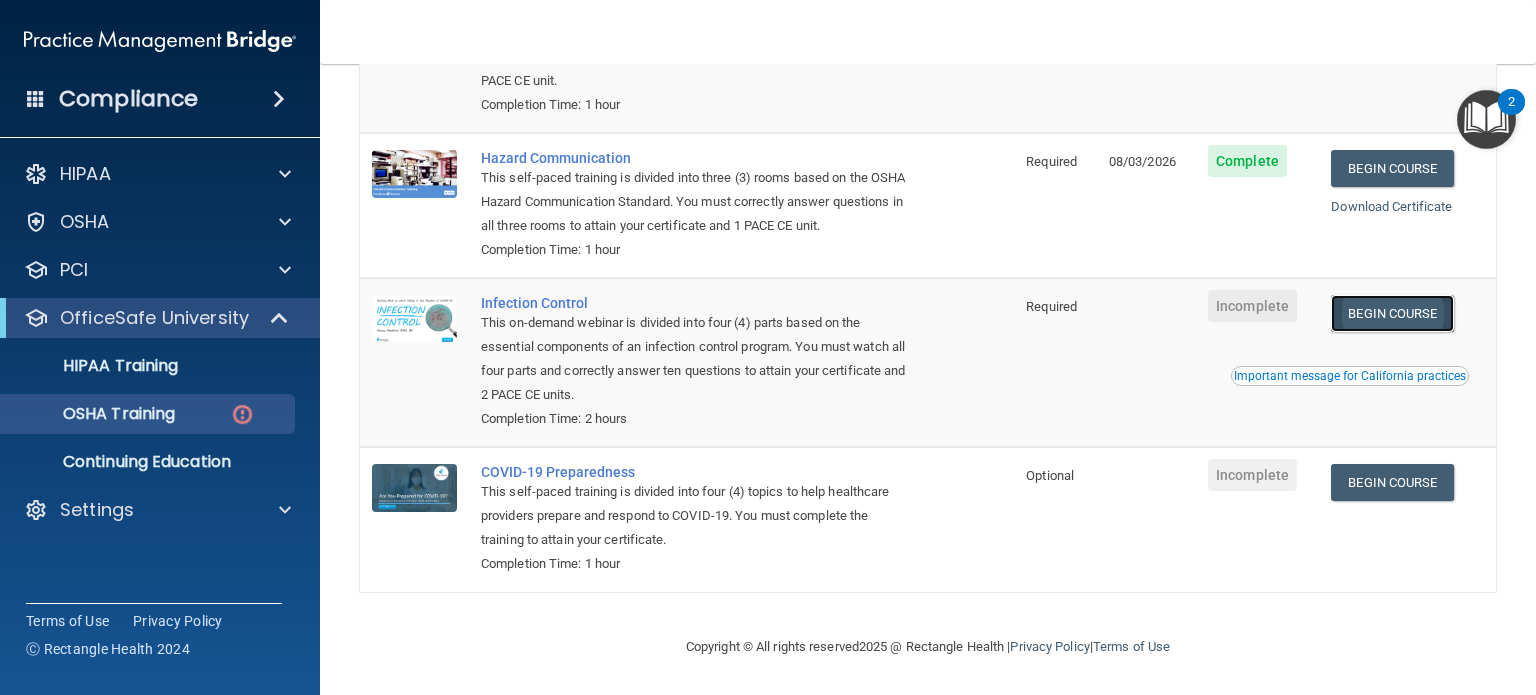 click on "Begin Course" at bounding box center (1392, 313) 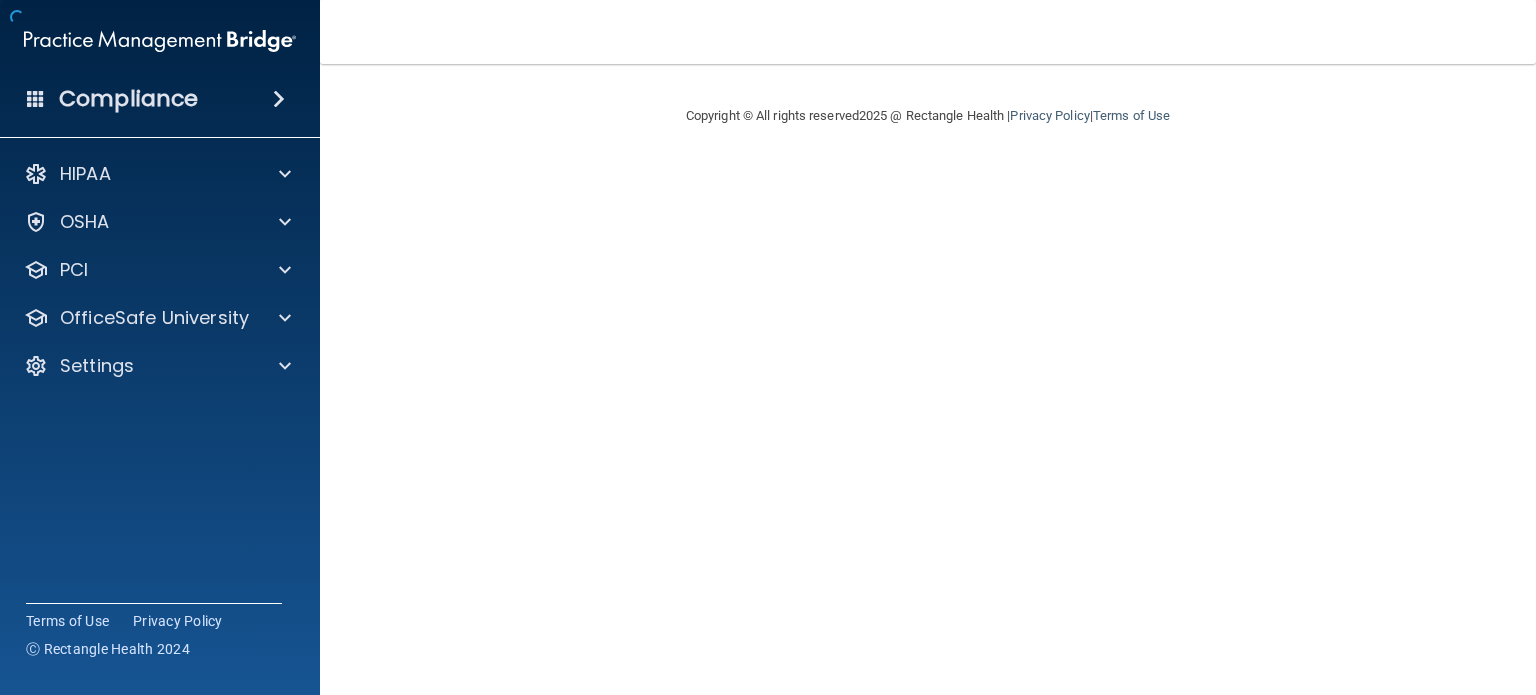 scroll, scrollTop: 0, scrollLeft: 0, axis: both 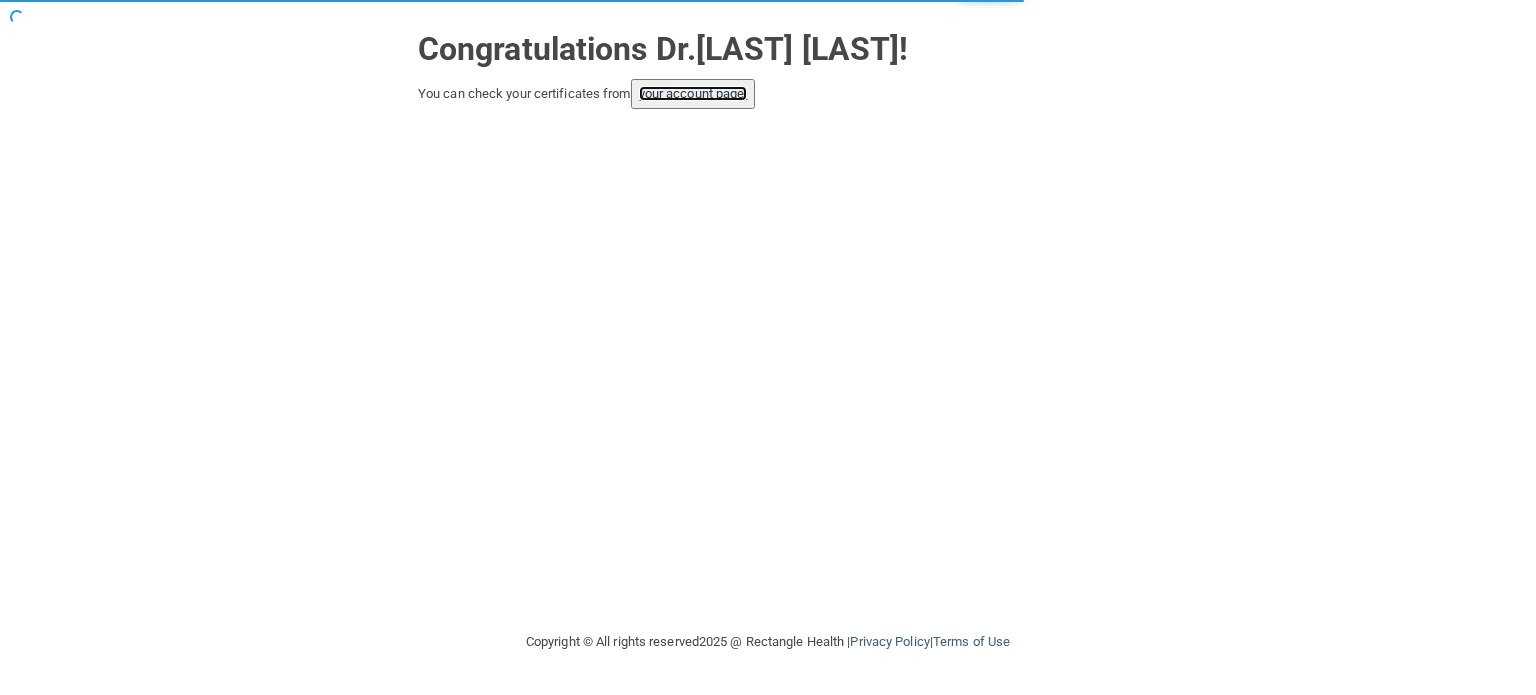click on "your account page!" at bounding box center (693, 93) 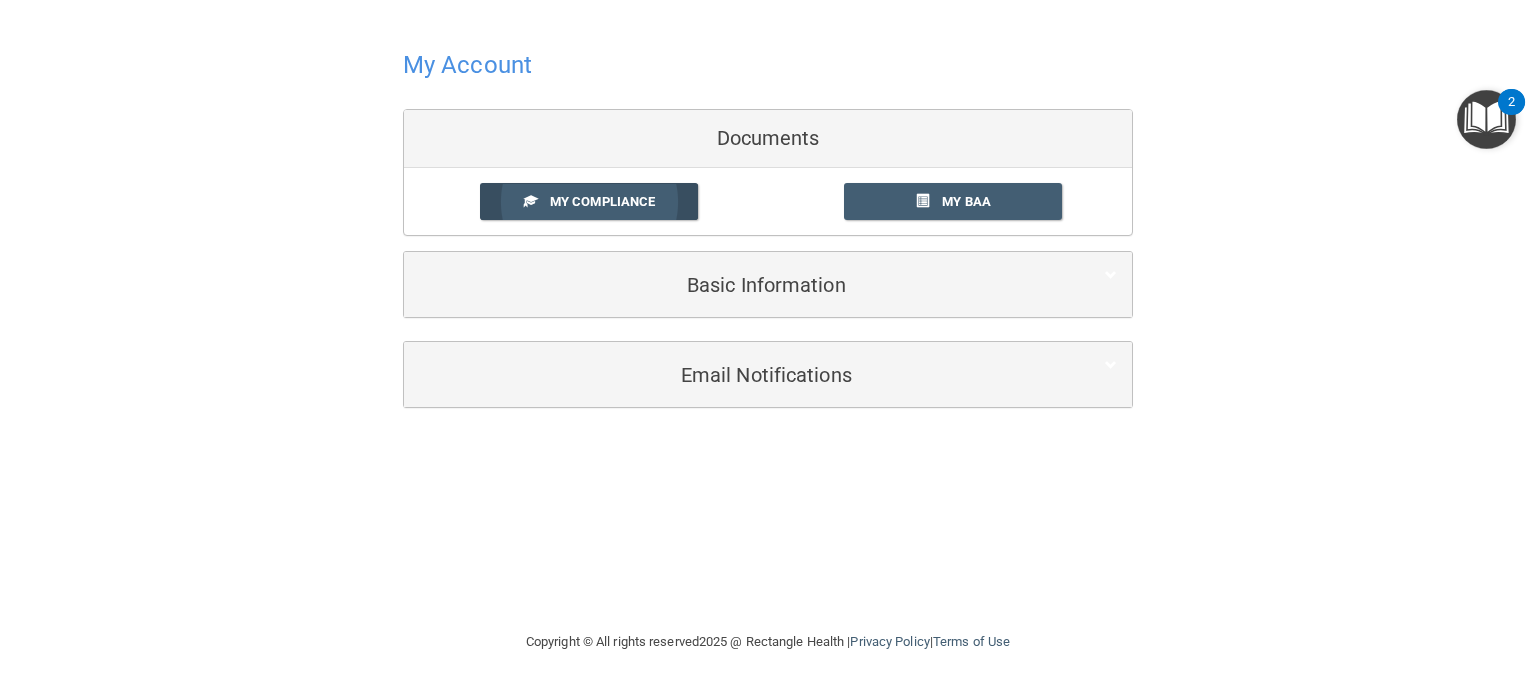 click on "My Compliance" at bounding box center (602, 201) 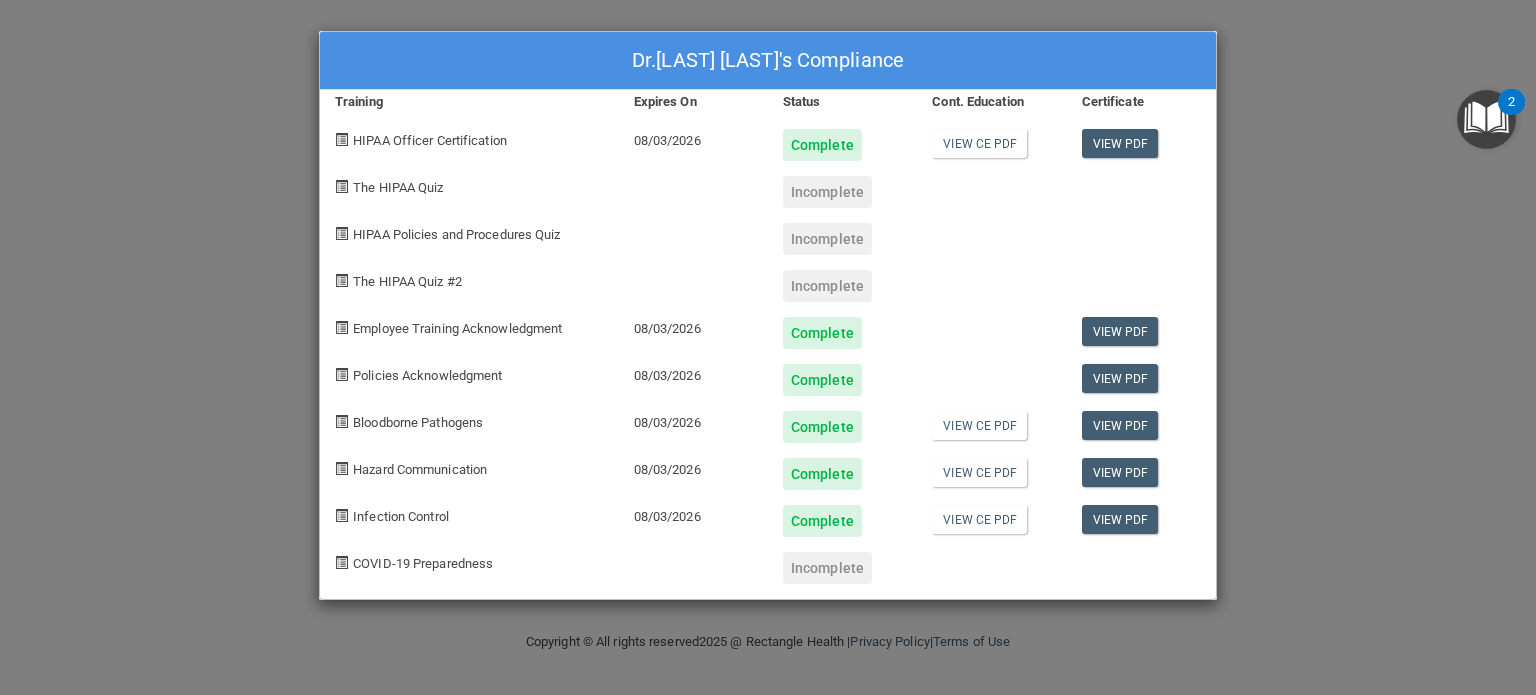 click on "Dr.Sachin Karande's Compliance      Training   Expires On   Status   Cont. Education   Certificate         HIPAA Officer Certification      08/03/2026       Complete        View CE PDF       View PDF         The HIPAA Quiz             Incomplete                      HIPAA Policies and Procedures Quiz             Incomplete                      The HIPAA Quiz #2             Incomplete                      Employee Training Acknowledgment      08/03/2026       Complete              View PDF         Policies Acknowledgment      08/03/2026       Complete              View PDF         Bloodborne Pathogens      08/03/2026       Complete        View CE PDF       View PDF         Hazard Communication      08/03/2026       Complete        View CE PDF       View PDF         Infection Control      08/03/2026       Complete        View CE PDF       View PDF         COVID-19 Preparedness             Incomplete" at bounding box center [768, 347] 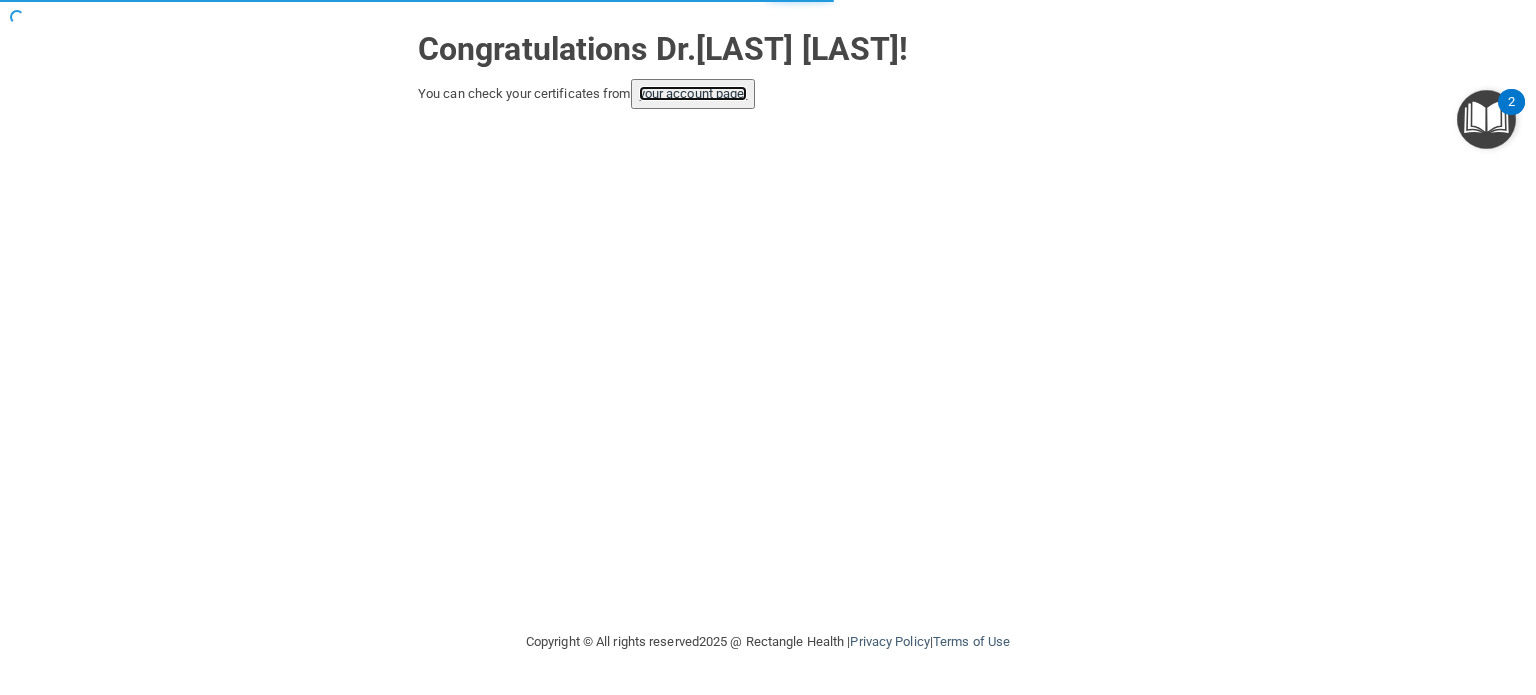 click on "your account page!" at bounding box center [693, 93] 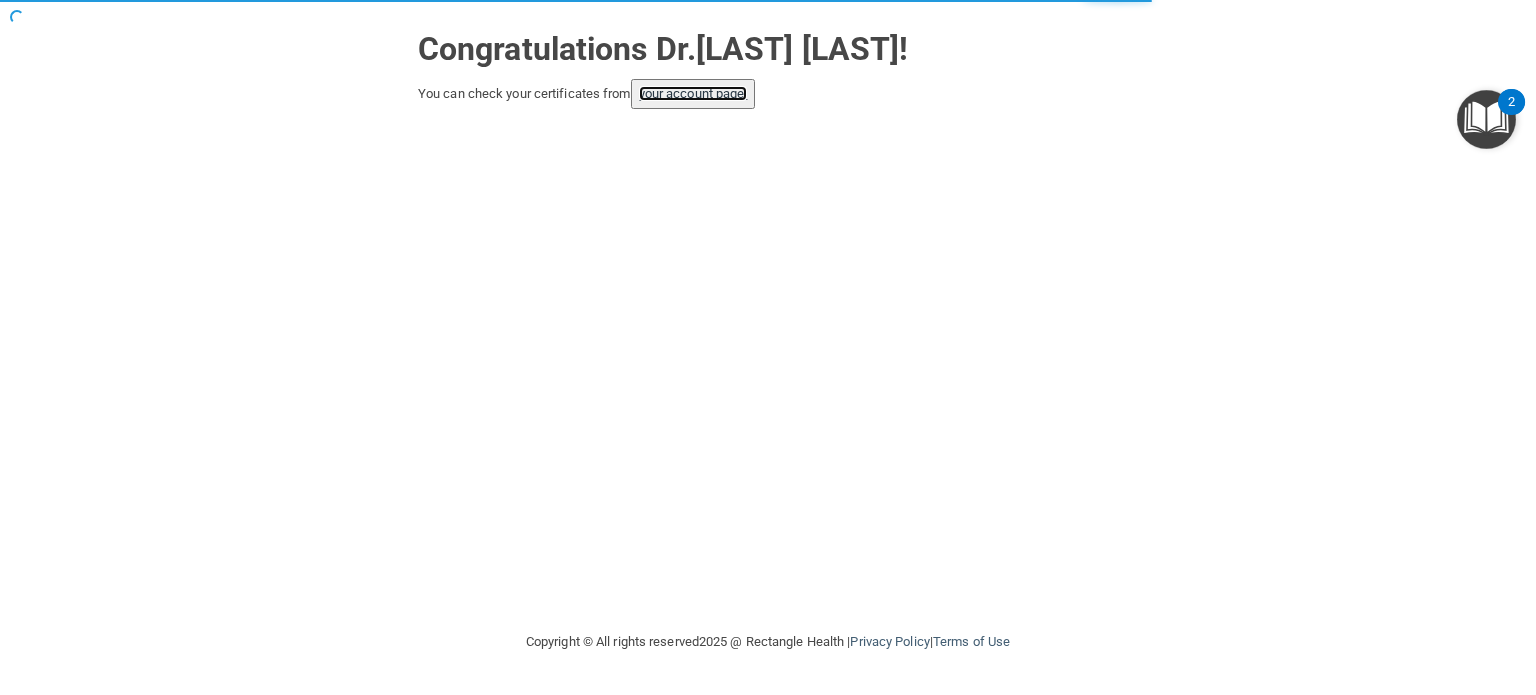 click on "your account page!" at bounding box center (693, 93) 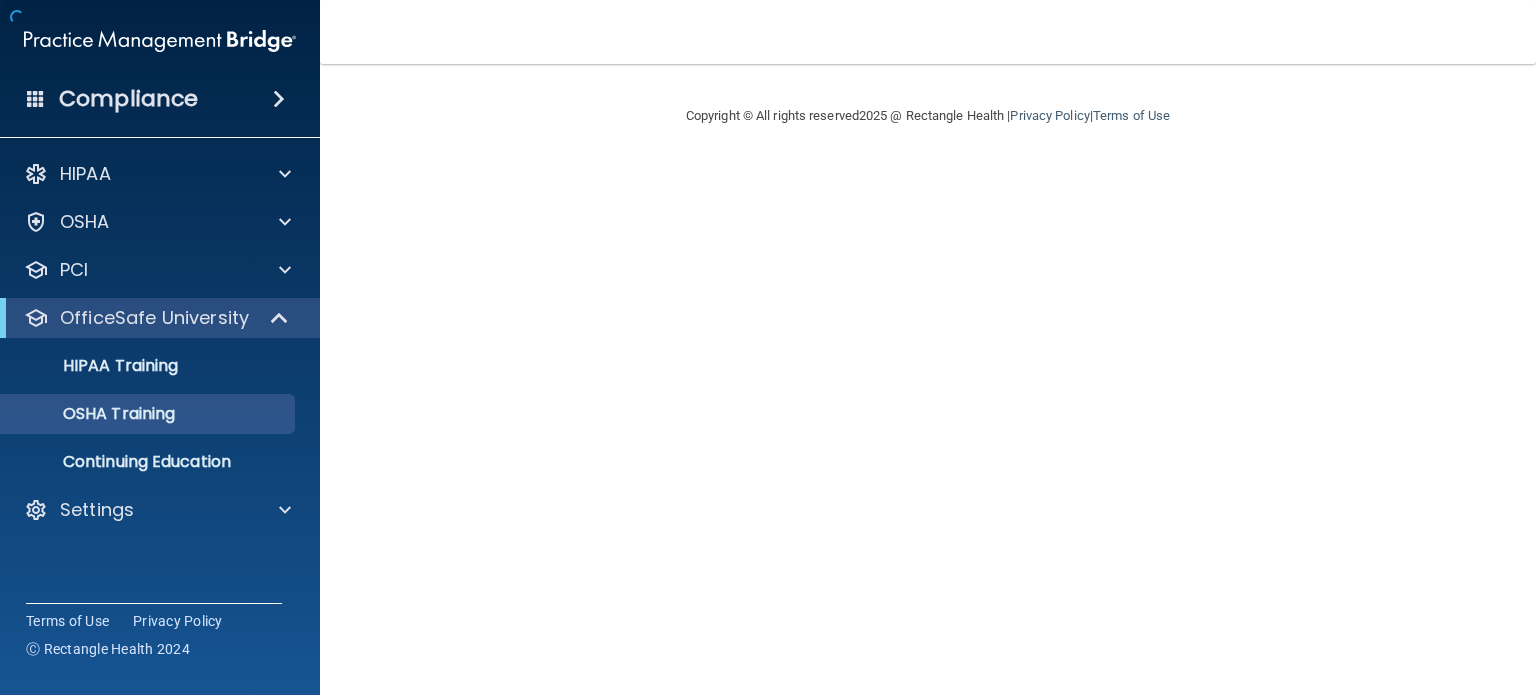 scroll, scrollTop: 0, scrollLeft: 0, axis: both 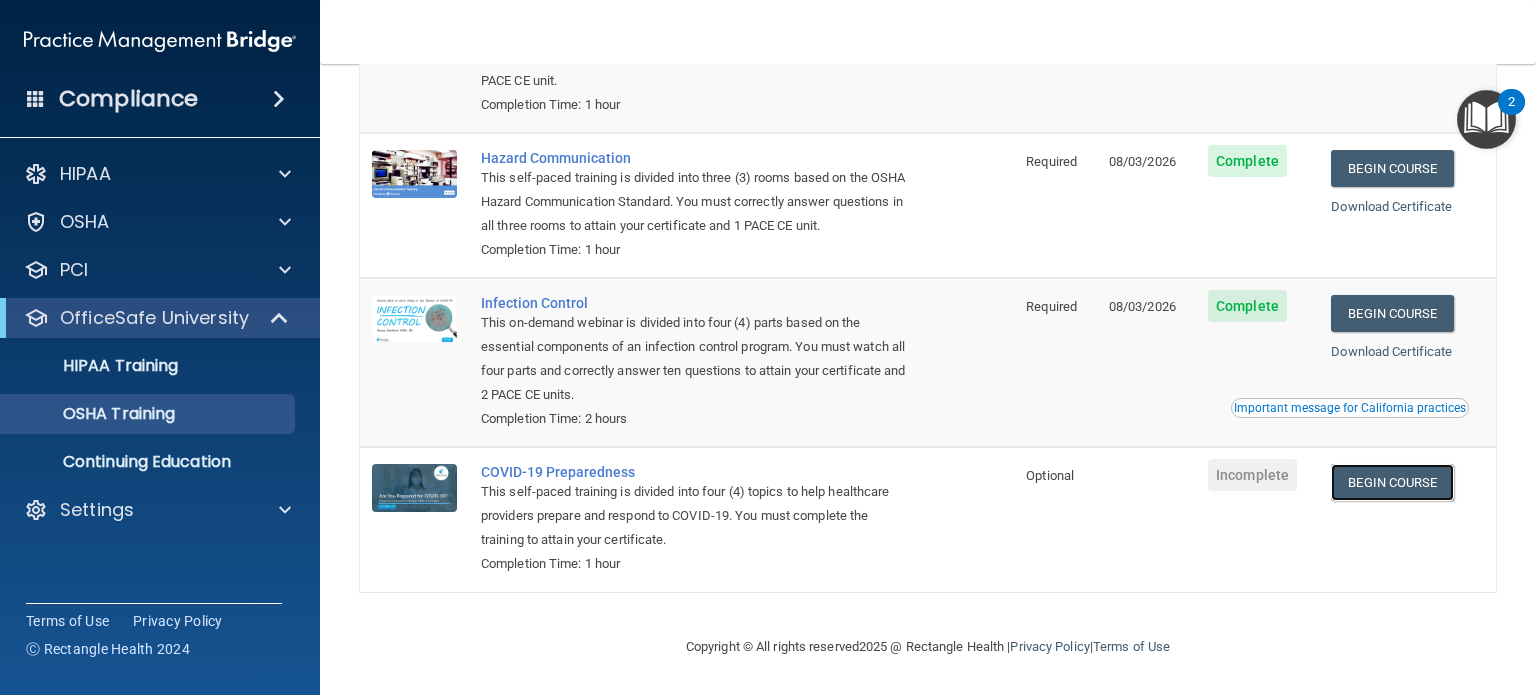 click on "Begin Course" at bounding box center [1392, 482] 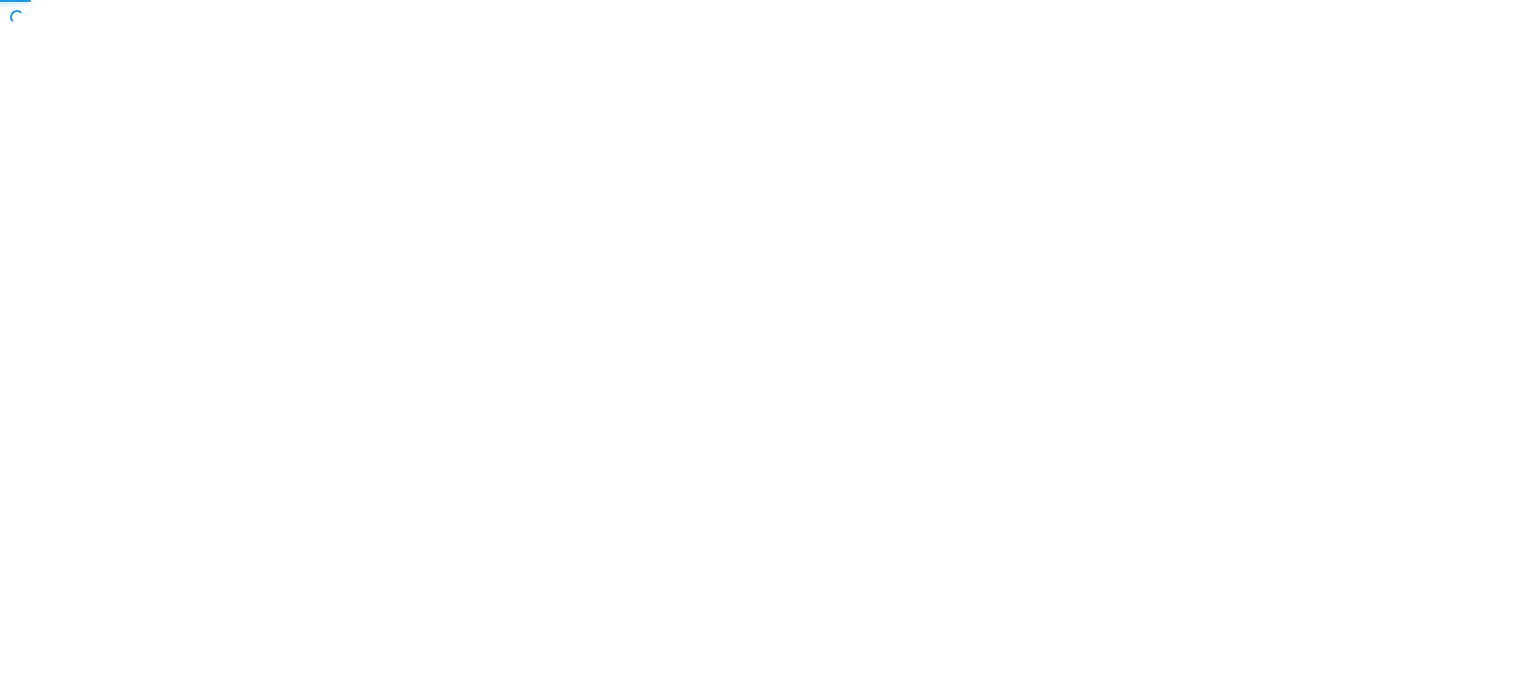 scroll, scrollTop: 0, scrollLeft: 0, axis: both 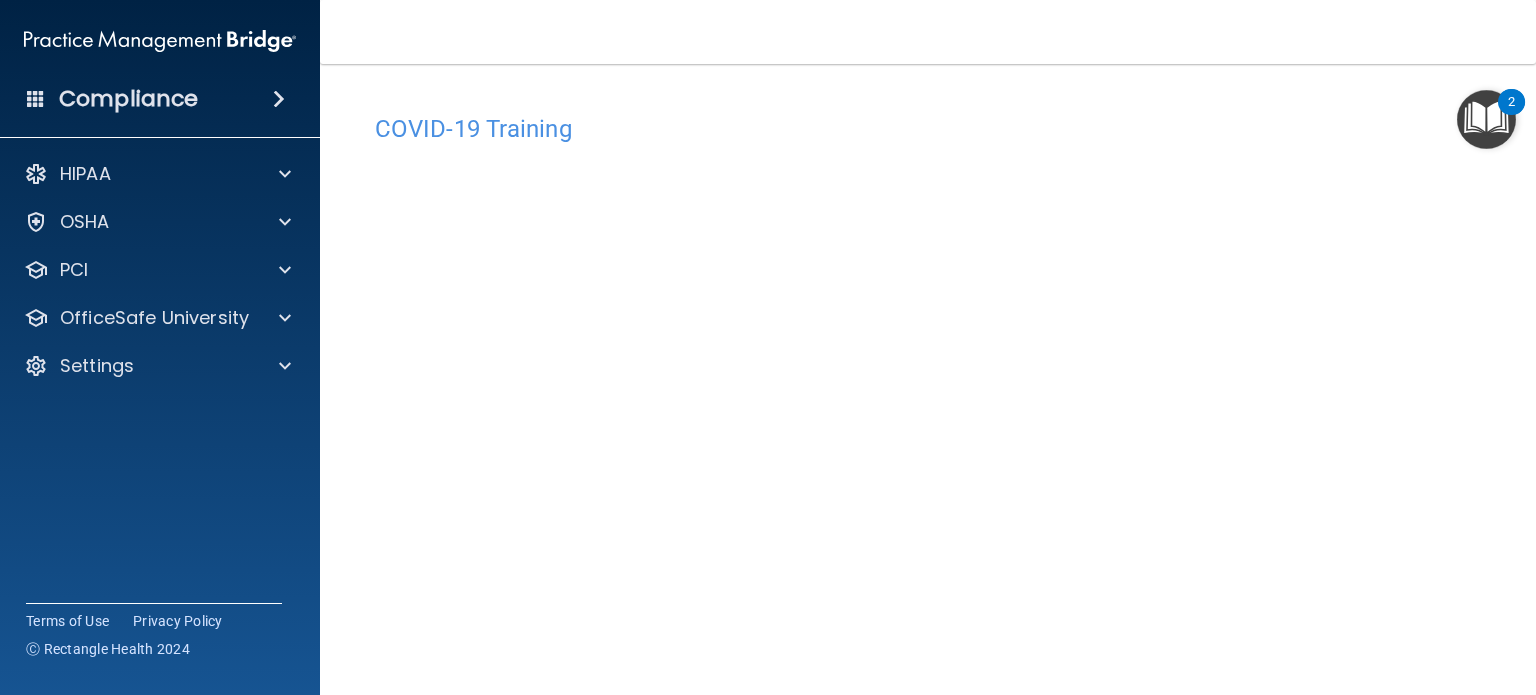 click on "COVID-19 Training         This course doesn’t expire until . Are you sure you want to take this course now?   Take the course anyway!" at bounding box center [928, 450] 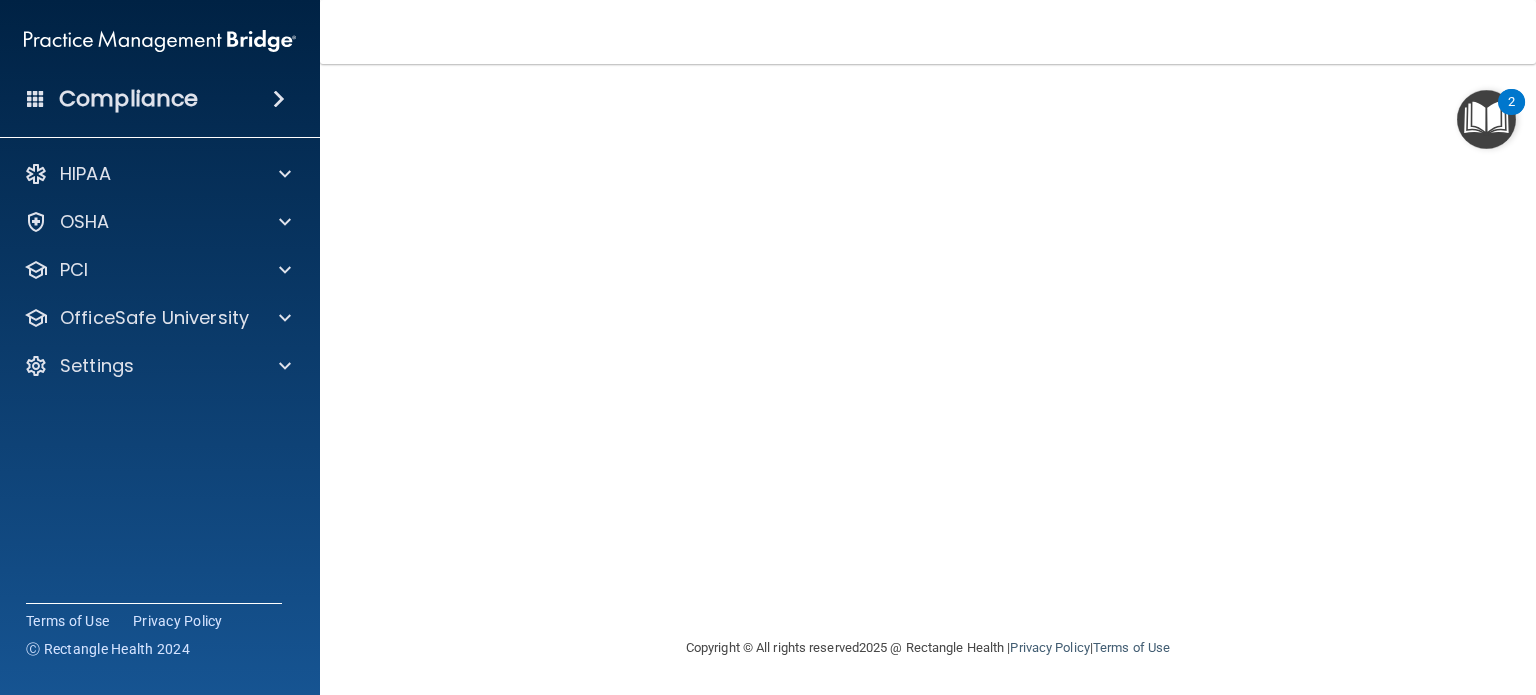 scroll, scrollTop: 11, scrollLeft: 0, axis: vertical 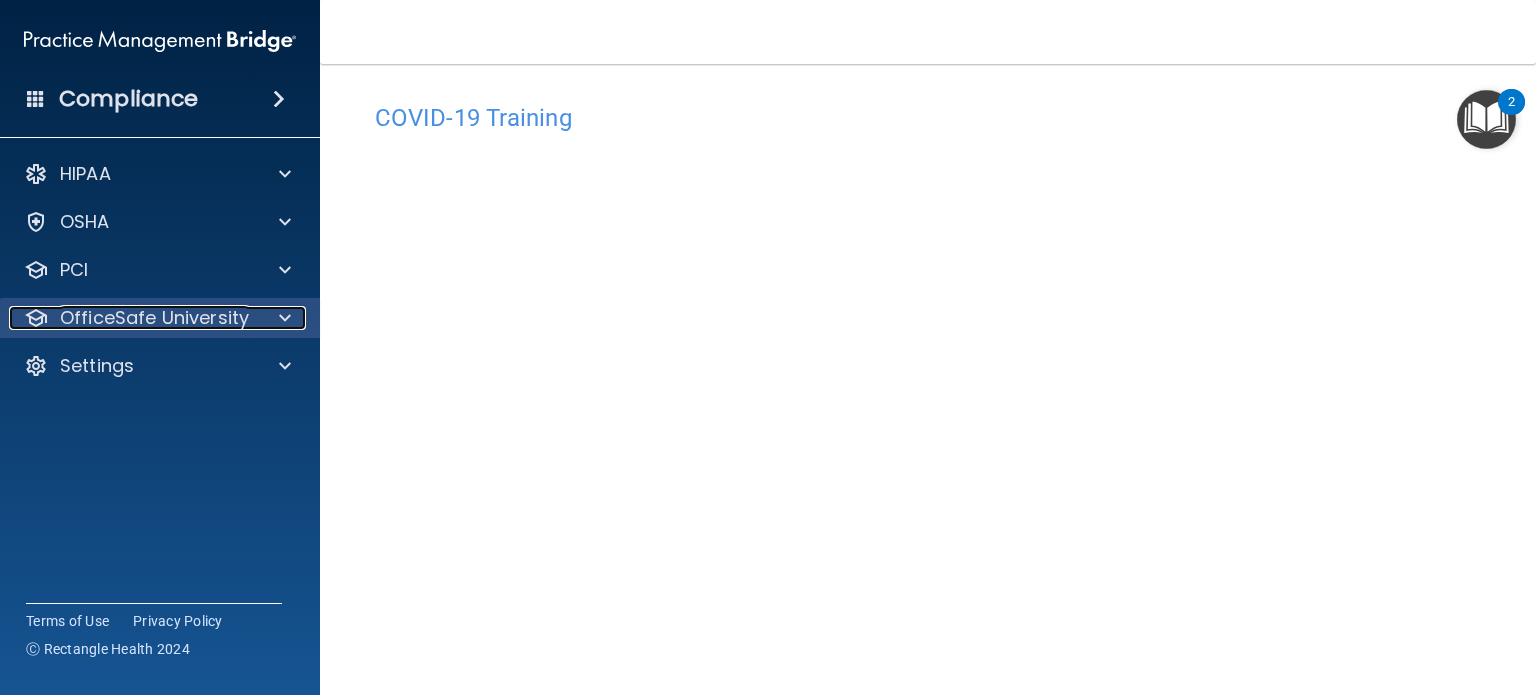 click on "OfficeSafe University" at bounding box center (154, 318) 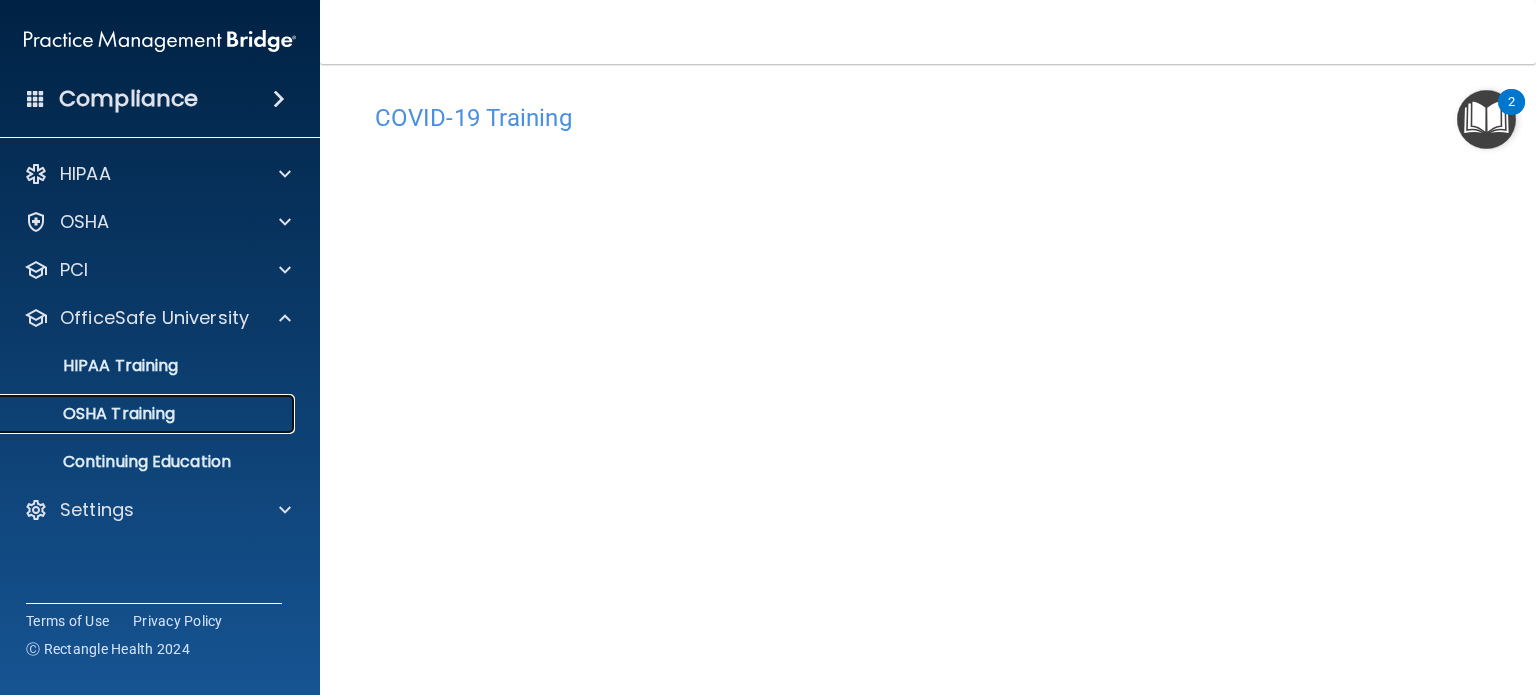 click on "OSHA Training" at bounding box center (94, 414) 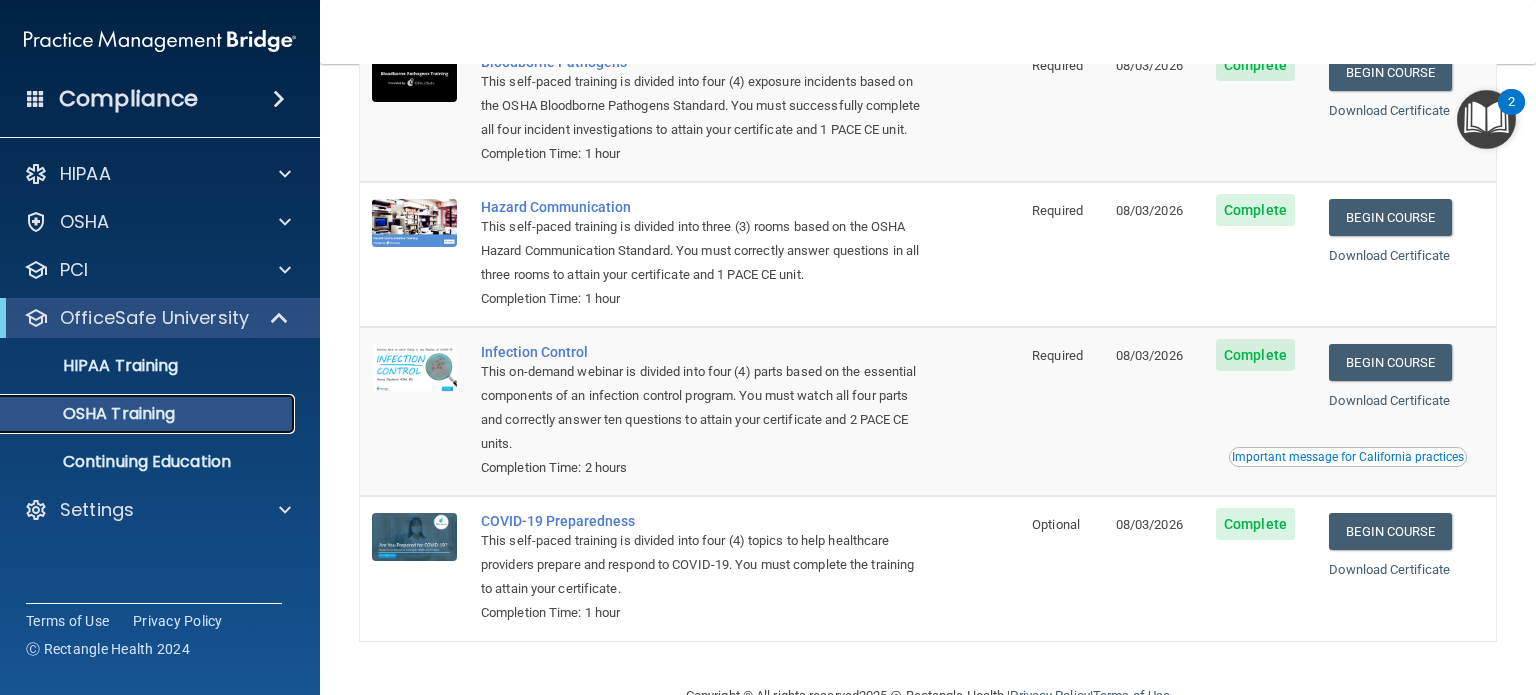scroll, scrollTop: 180, scrollLeft: 0, axis: vertical 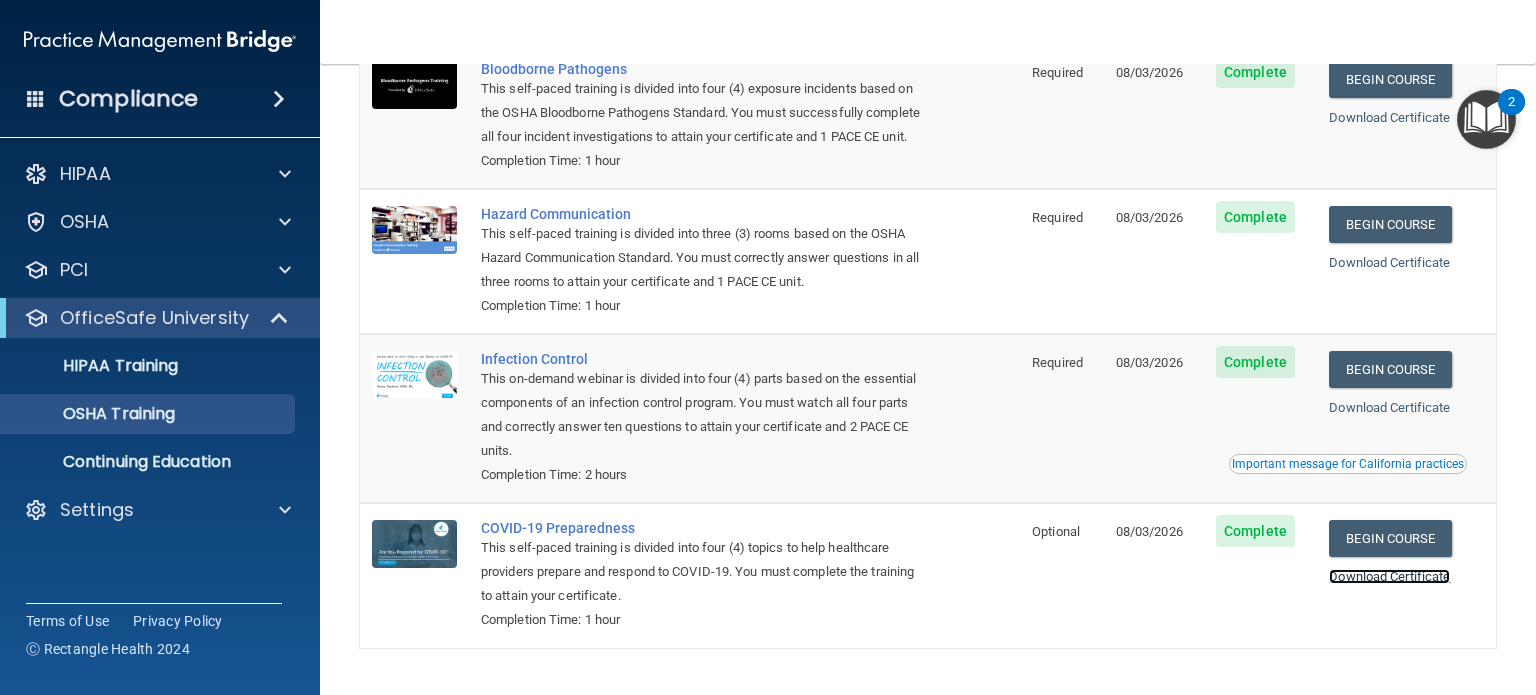 click on "Download Certificate" at bounding box center (1389, 576) 